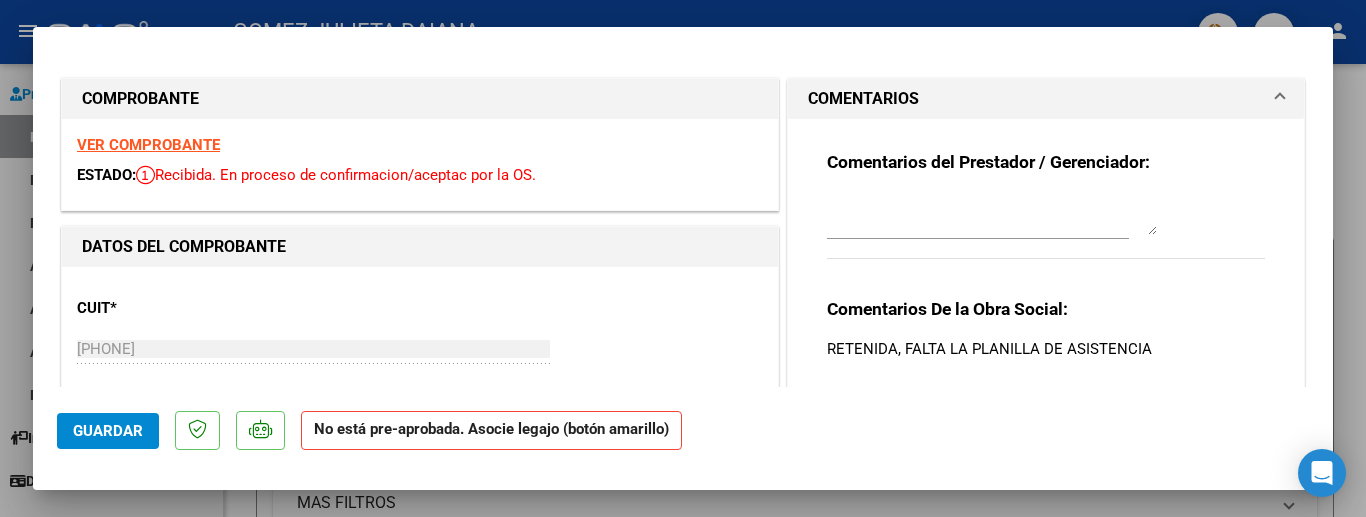 scroll, scrollTop: 0, scrollLeft: 0, axis: both 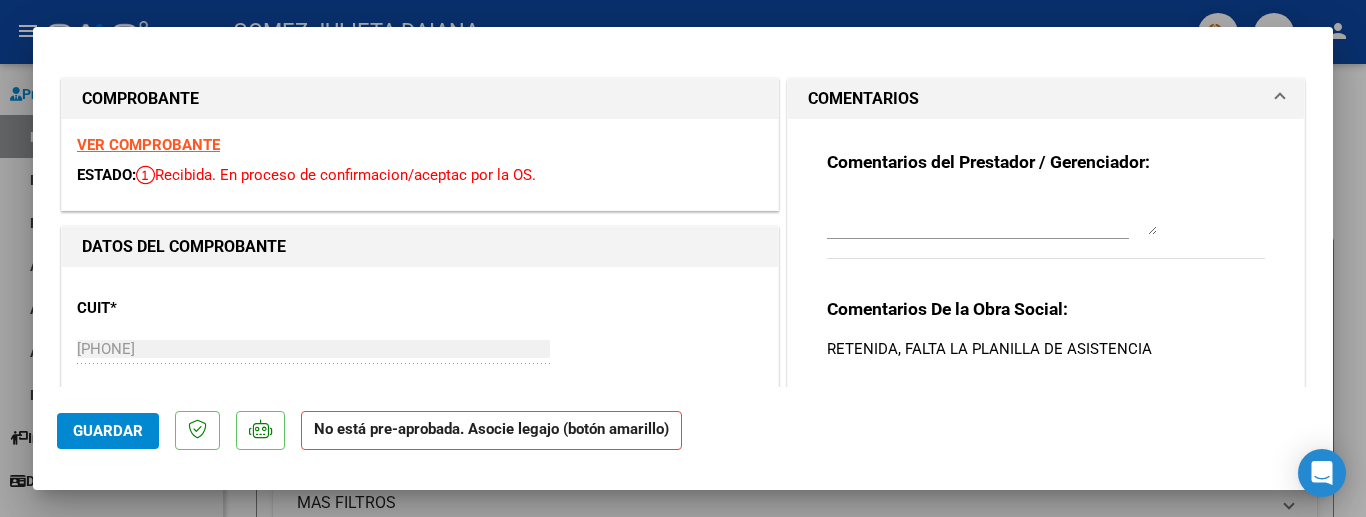 click at bounding box center (683, 258) 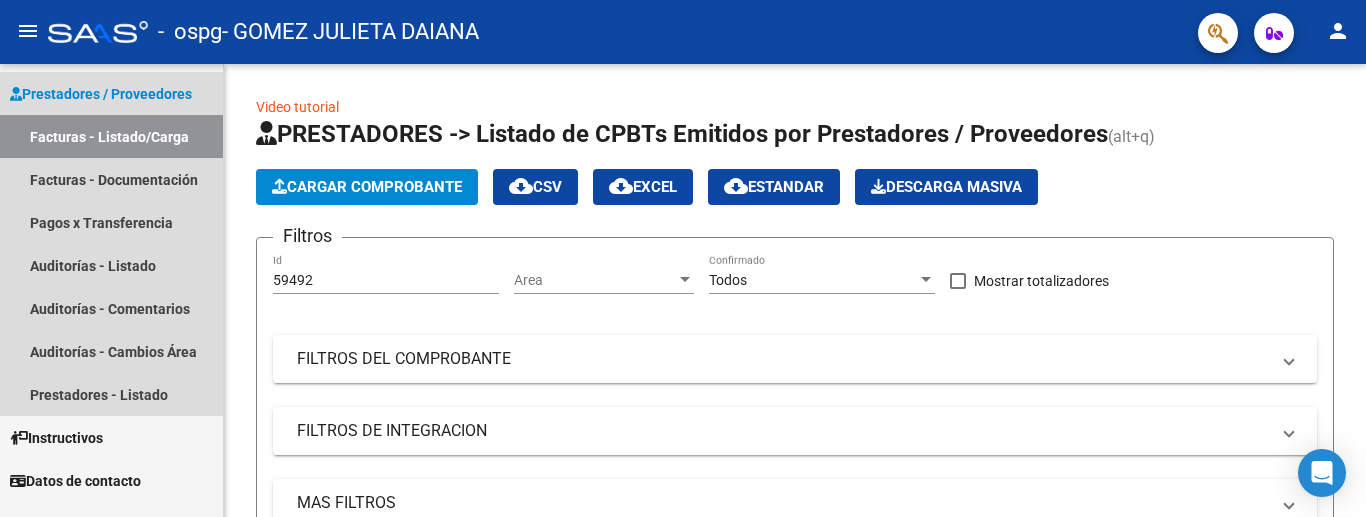 click on "Facturas - Listado/Carga" at bounding box center (111, 136) 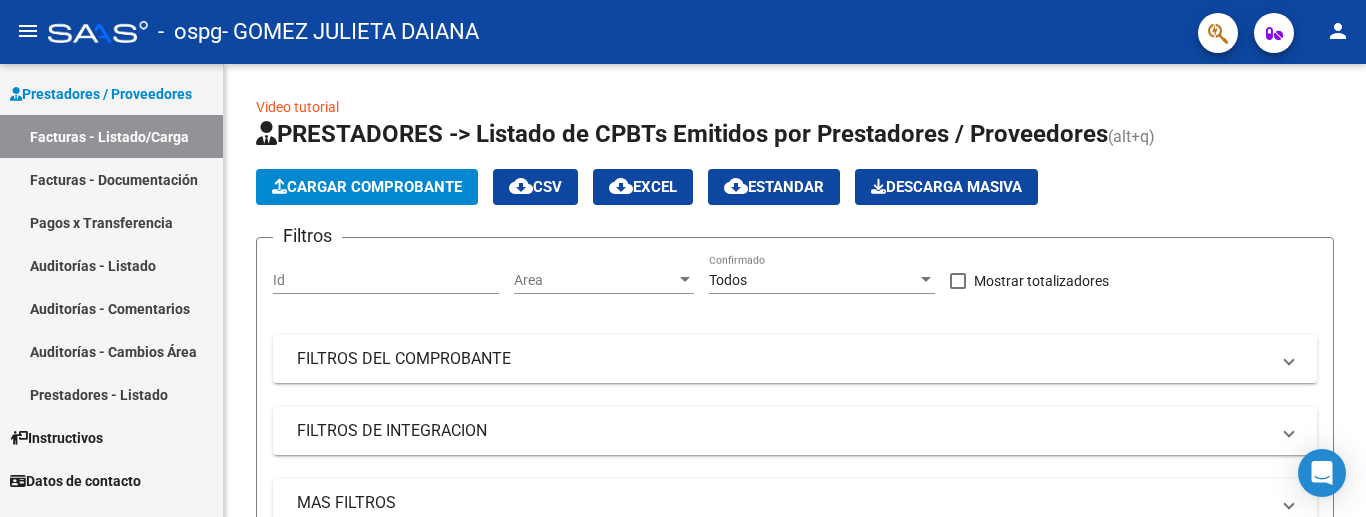 click on "Facturas - Documentación" at bounding box center [111, 179] 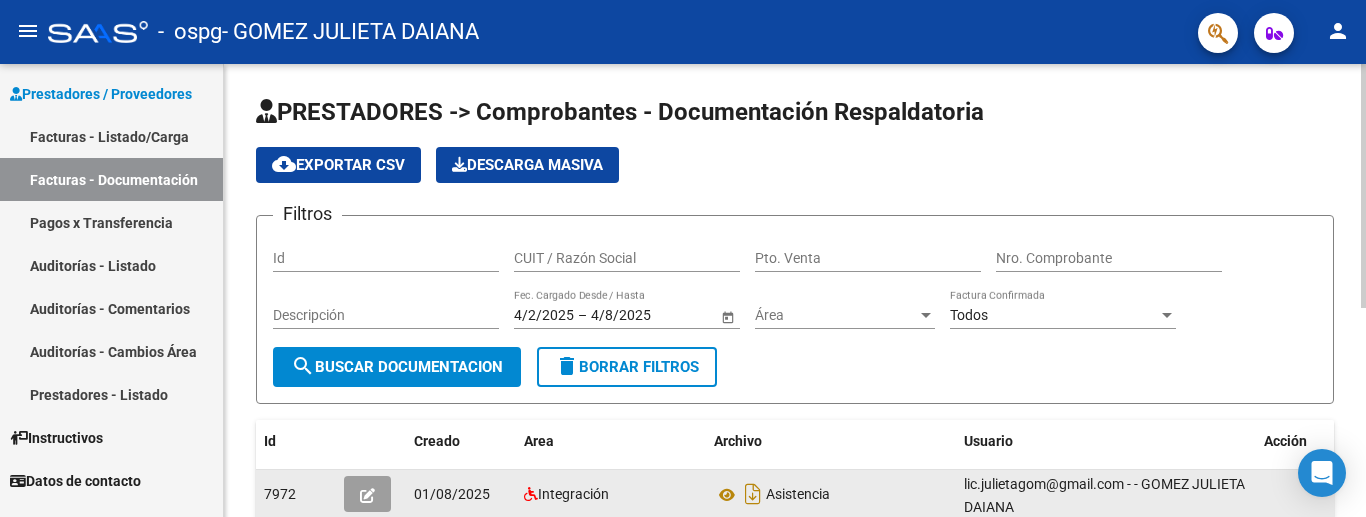 click 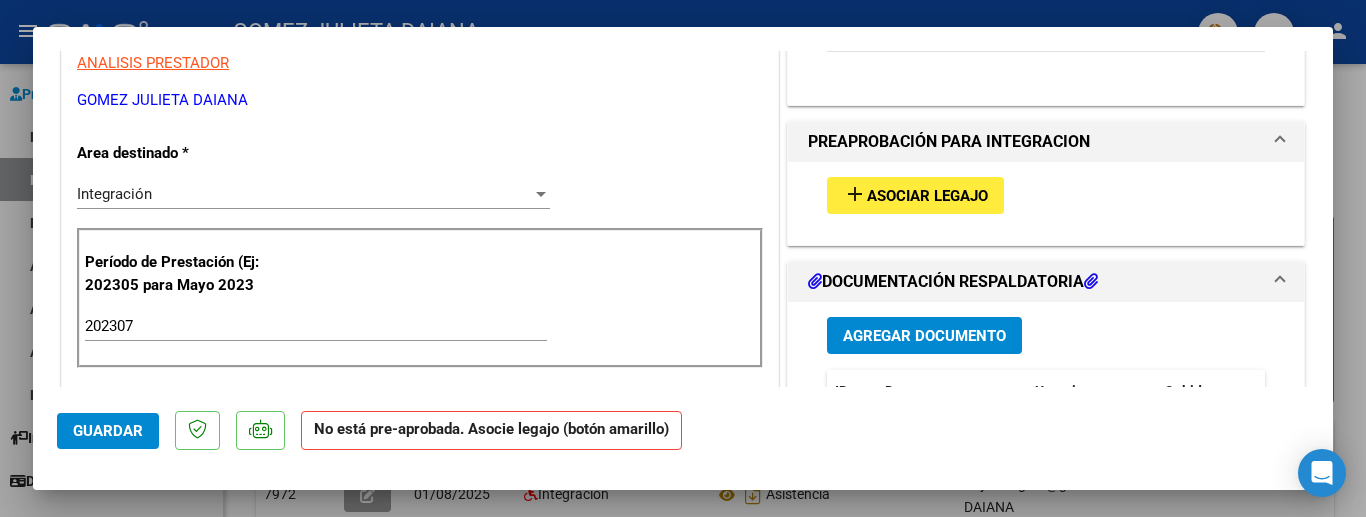 scroll, scrollTop: 366, scrollLeft: 0, axis: vertical 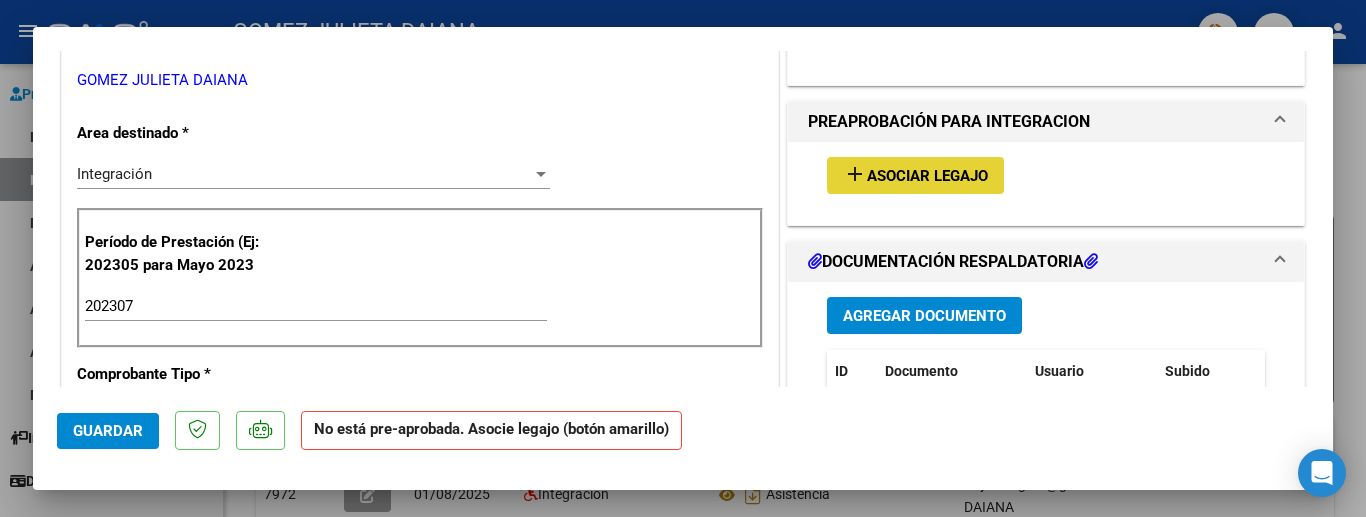 click on "Asociar Legajo" at bounding box center (927, 176) 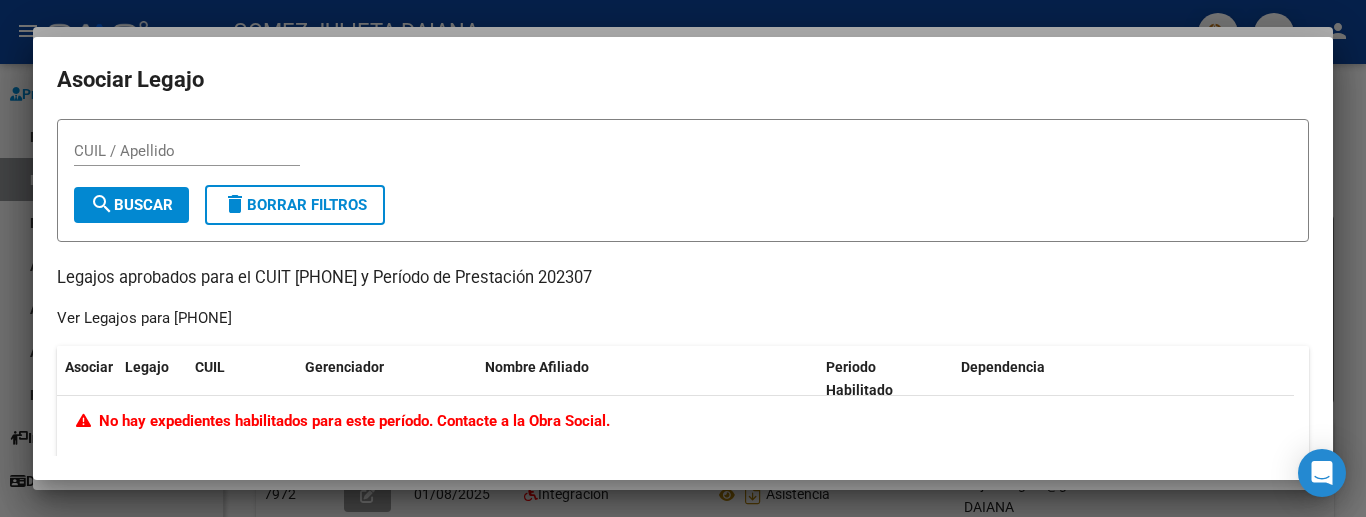 click on "No hay expedientes habilitados para este período. Contacte a la Obra Social." 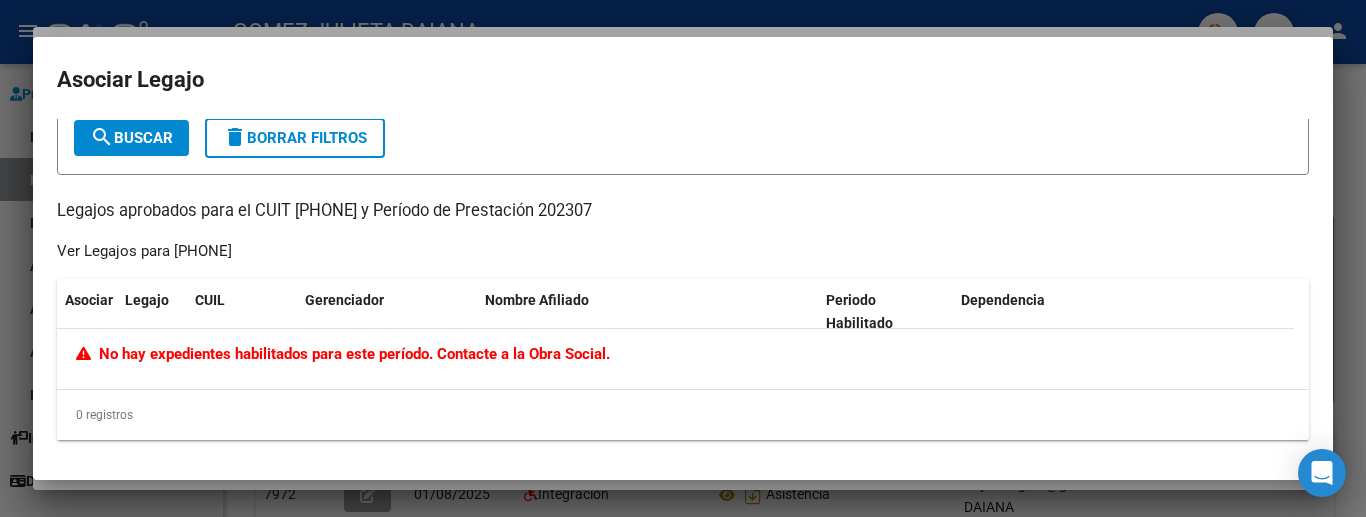 scroll, scrollTop: 0, scrollLeft: 0, axis: both 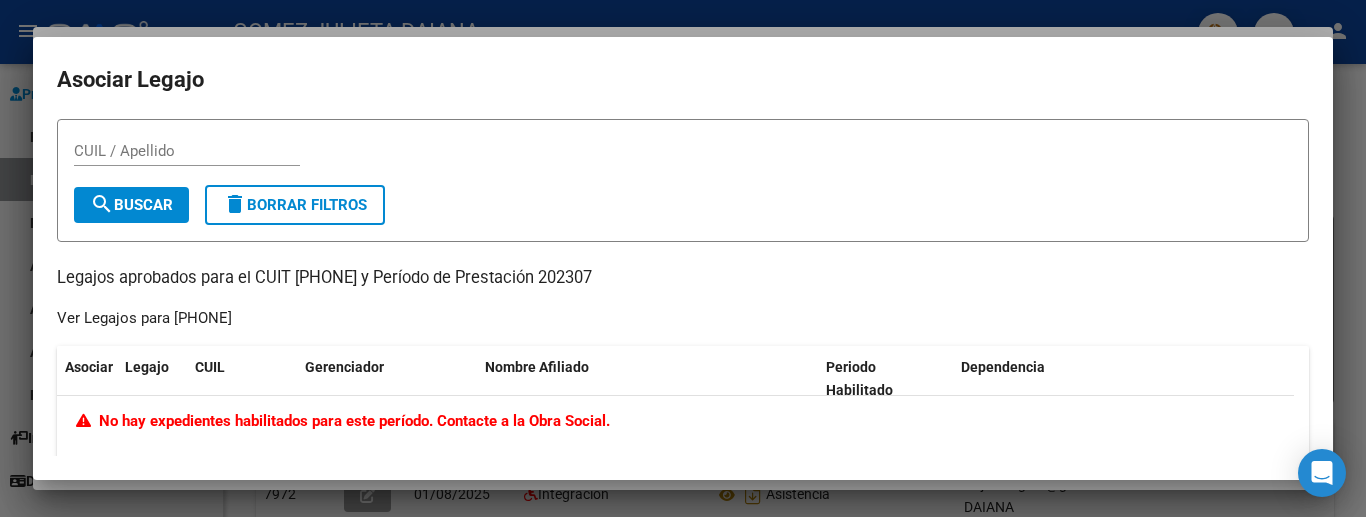 click at bounding box center (683, 258) 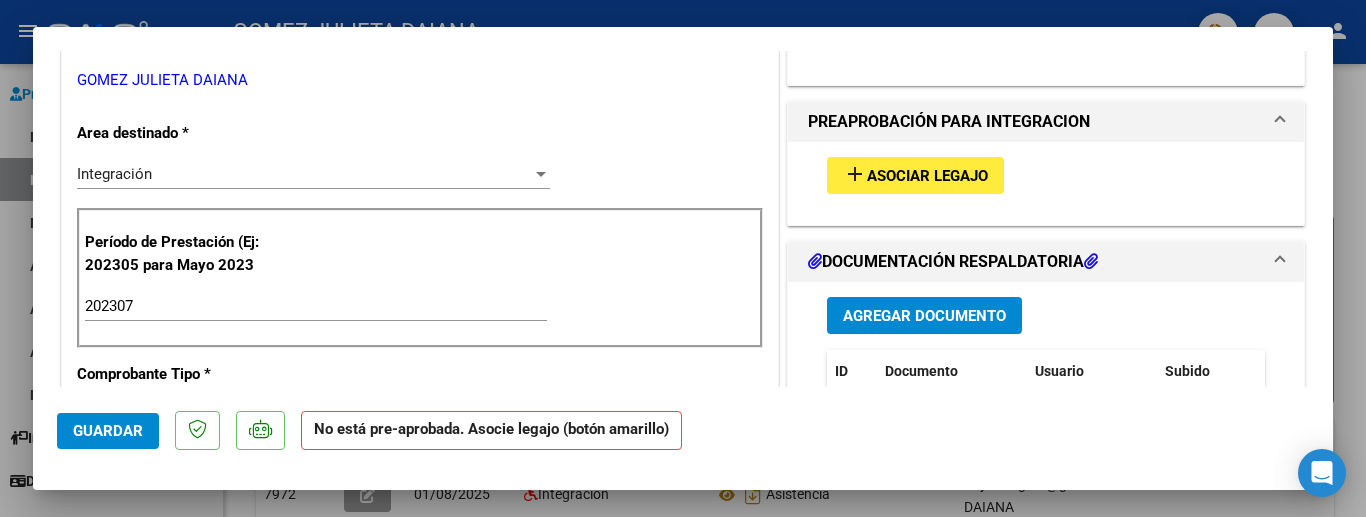 click at bounding box center (683, 258) 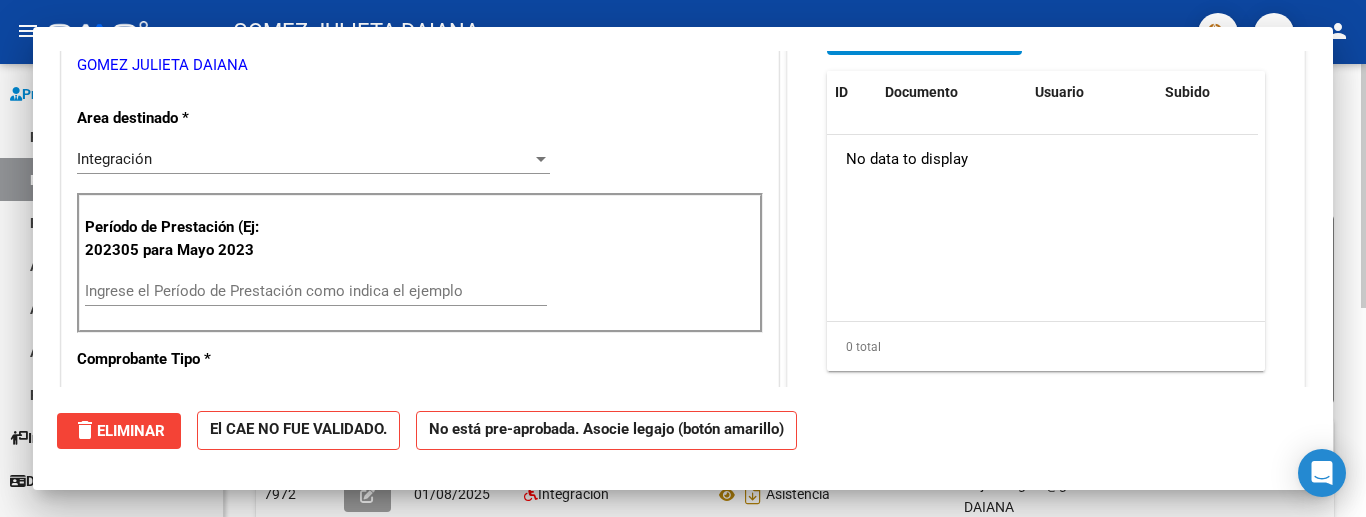scroll, scrollTop: 0, scrollLeft: 0, axis: both 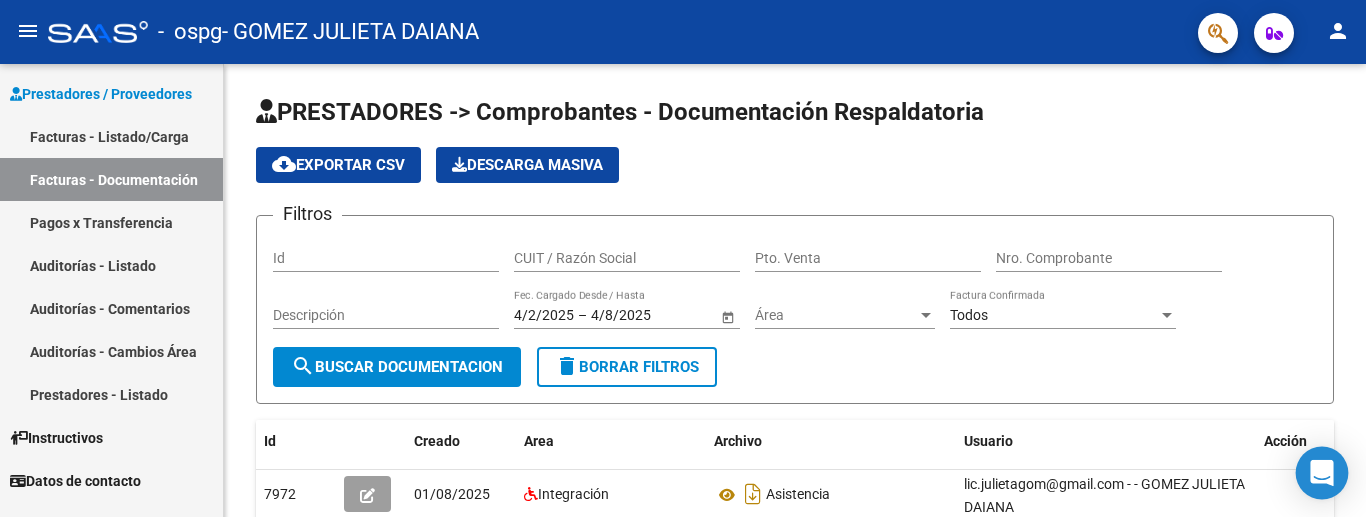 click 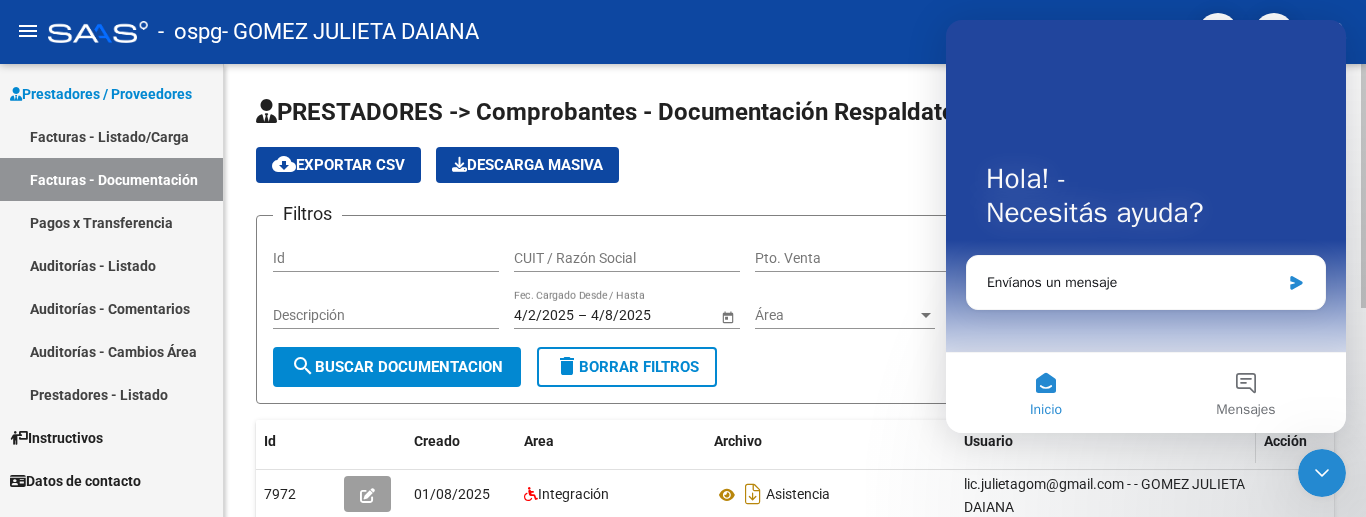 scroll, scrollTop: 0, scrollLeft: 0, axis: both 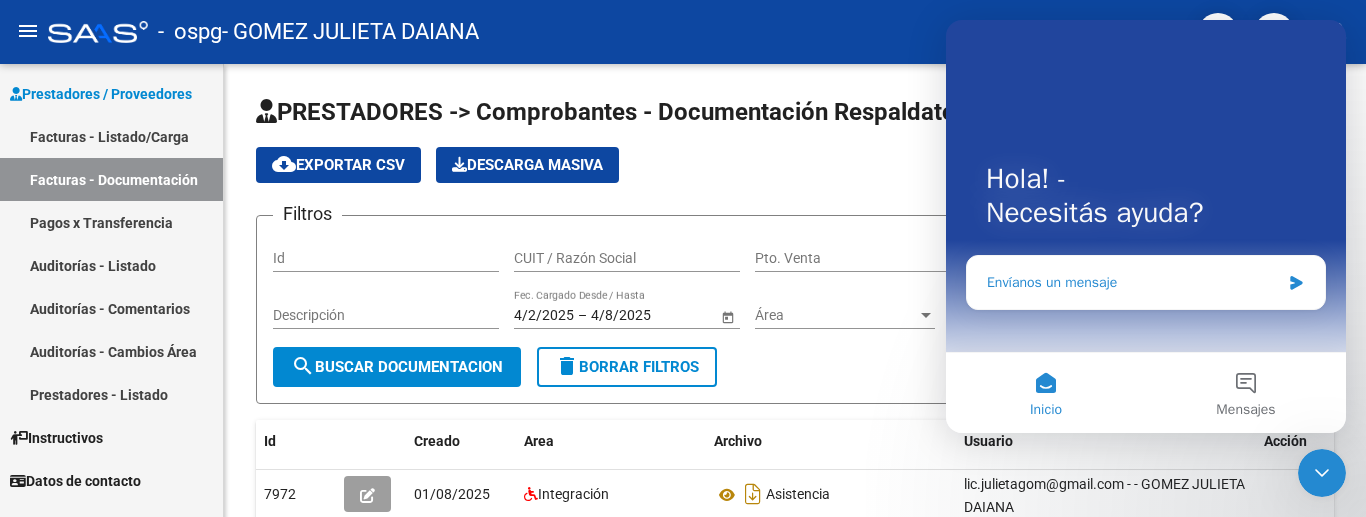 click on "Envíanos un mensaje" at bounding box center [1133, 282] 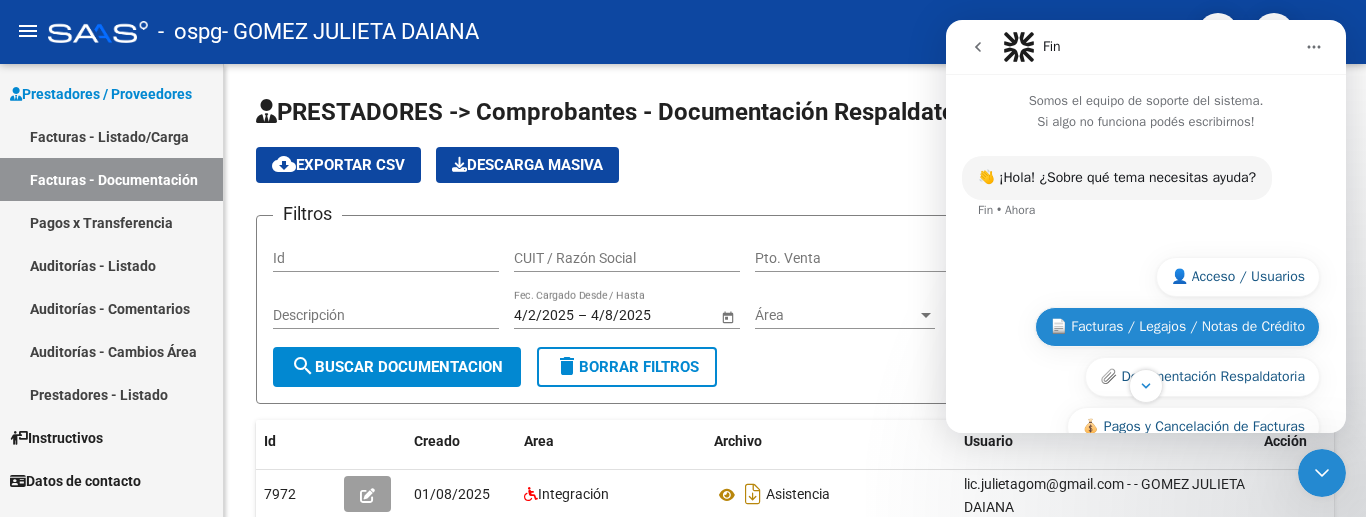 click on "📄 Facturas / Legajos / Notas de Crédito" at bounding box center (1177, 327) 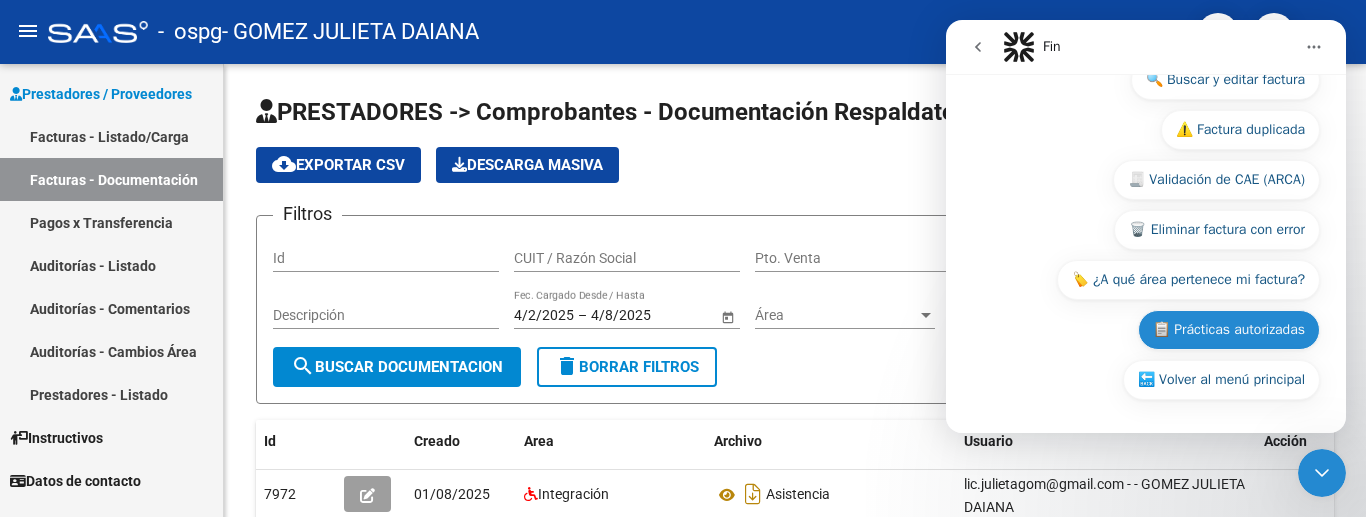 scroll, scrollTop: 488, scrollLeft: 0, axis: vertical 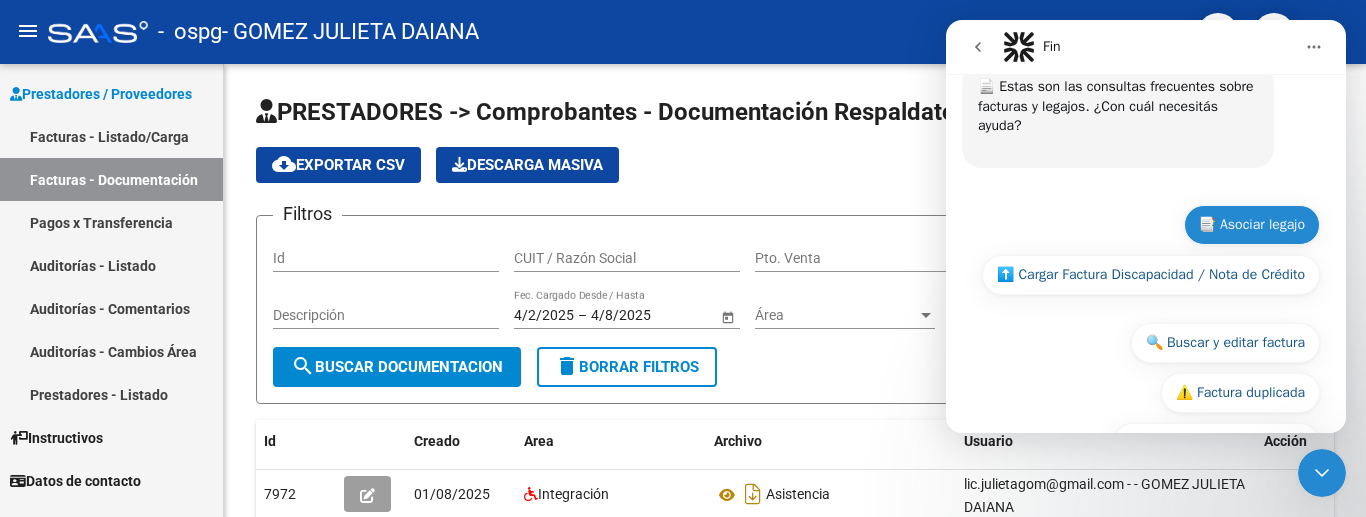 click on "📑 Asociar legajo" at bounding box center [1252, 225] 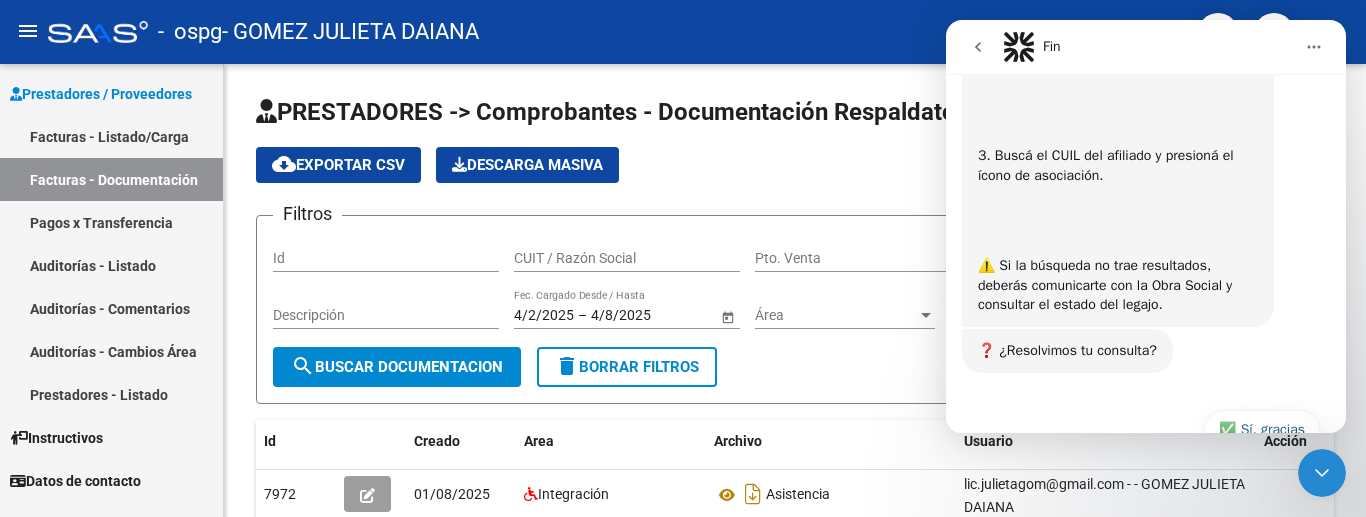 scroll, scrollTop: 874, scrollLeft: 0, axis: vertical 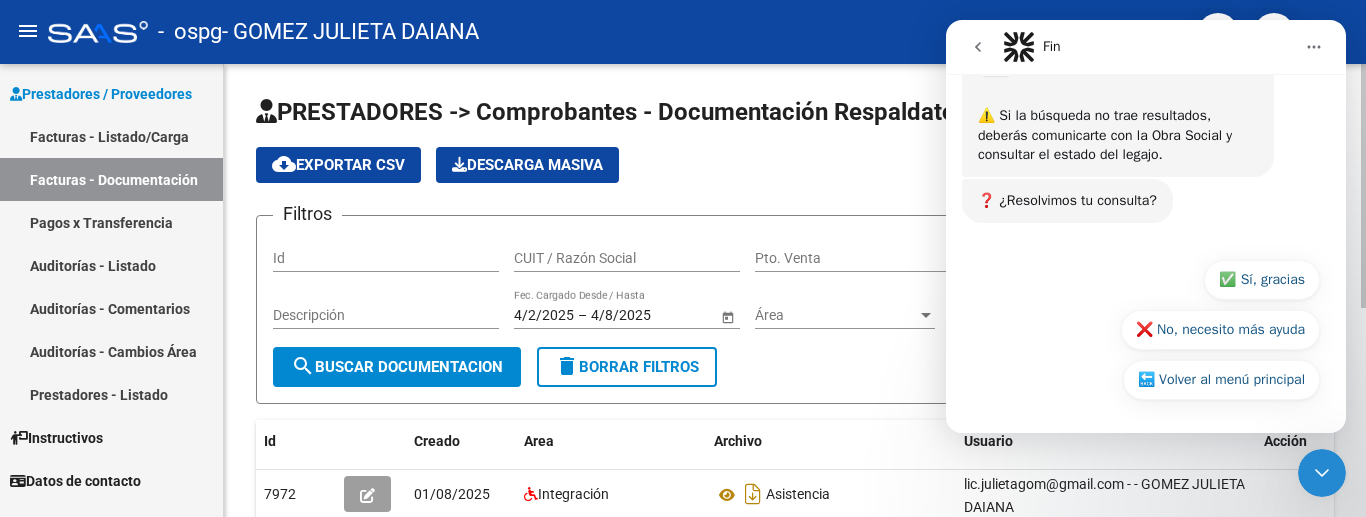 click on "PRESTADORES -> Comprobantes - Documentación Respaldatoria cloud_download  Exportar CSV   Descarga Masiva
Filtros Id CUIT / Razón Social Pto. Venta Nro. Comprobante Descripción 4/2/2025 4/2/2025 – 4/8/2025 4/8/2025 Fec. Cargado Desde / Hasta Área Área Todos Factura Confirmada search  Buscar Documentacion  delete  Borrar Filtros" 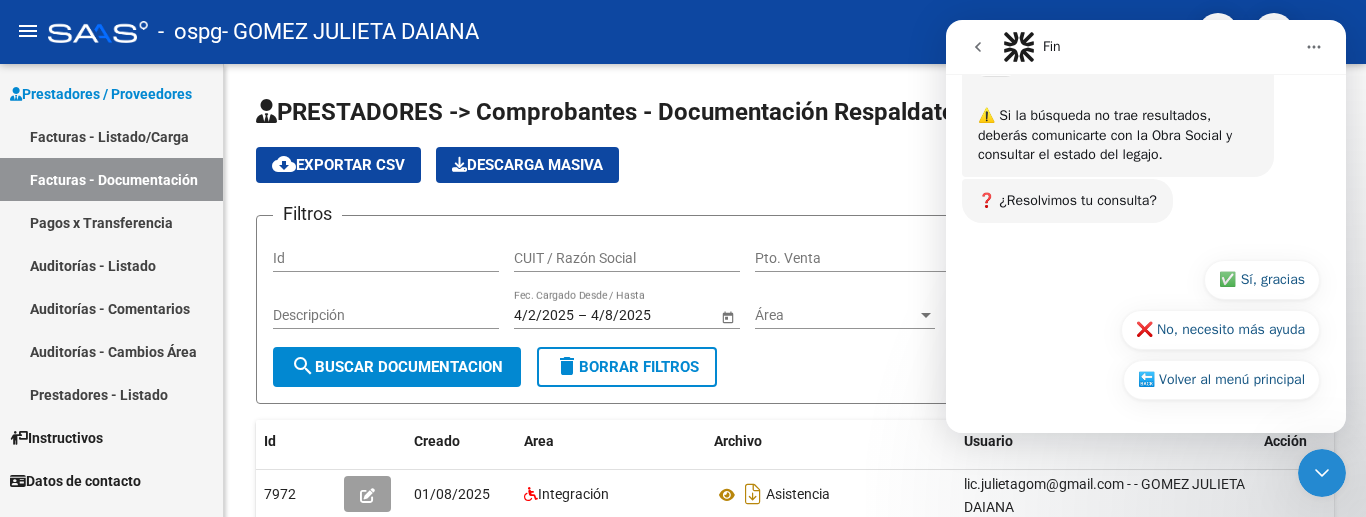 drag, startPoint x: 1321, startPoint y: 461, endPoint x: 1516, endPoint y: 676, distance: 290.2585 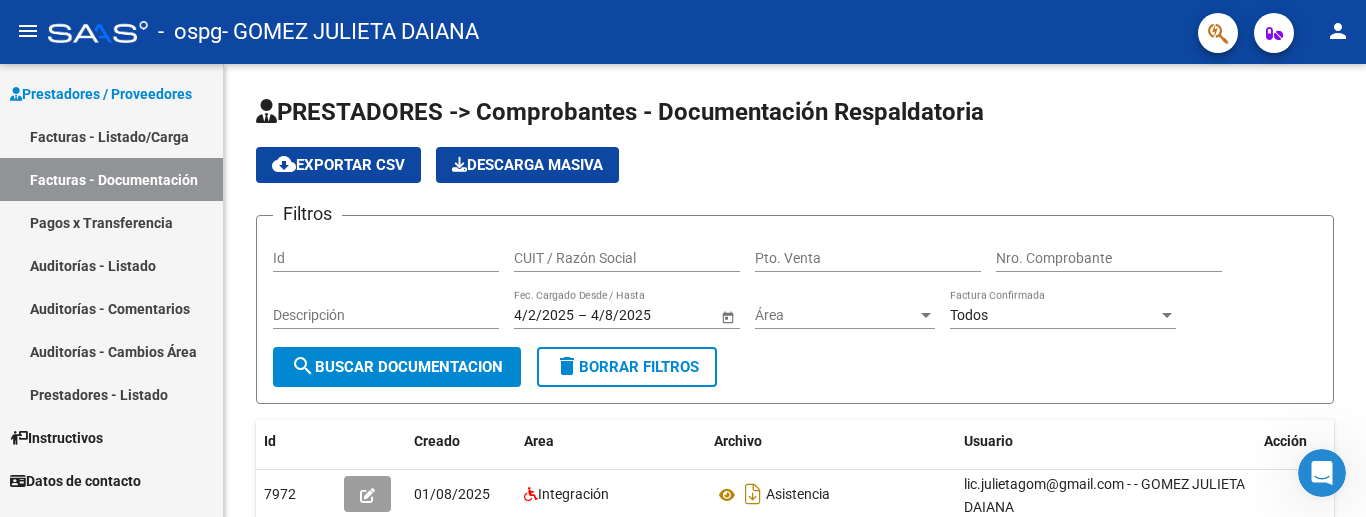 scroll, scrollTop: 0, scrollLeft: 0, axis: both 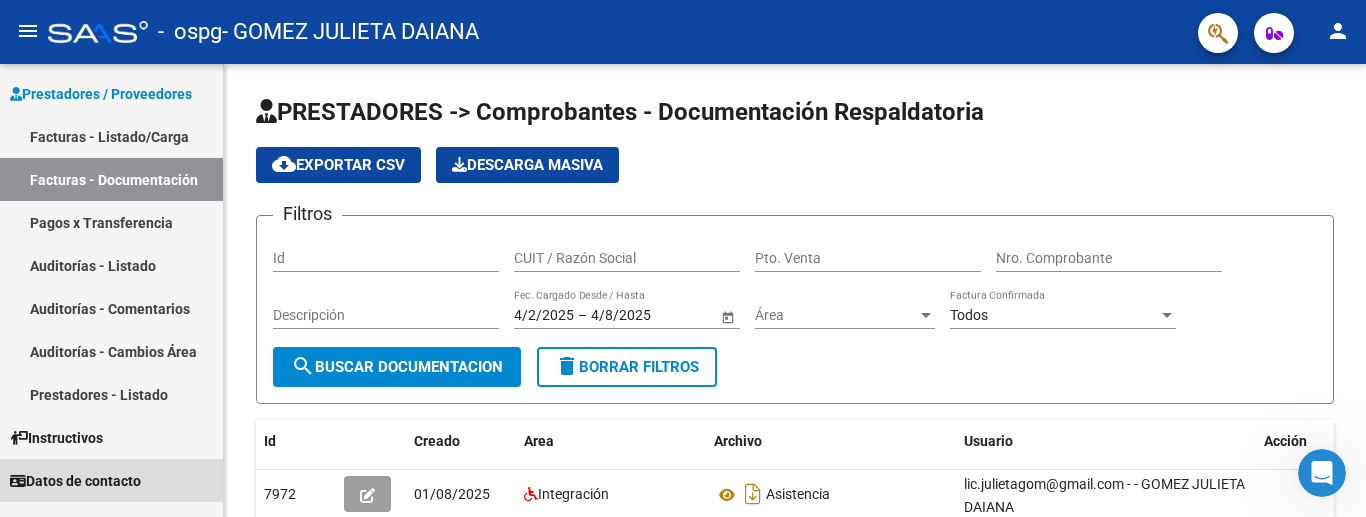 click on "Datos de contacto" at bounding box center (75, 481) 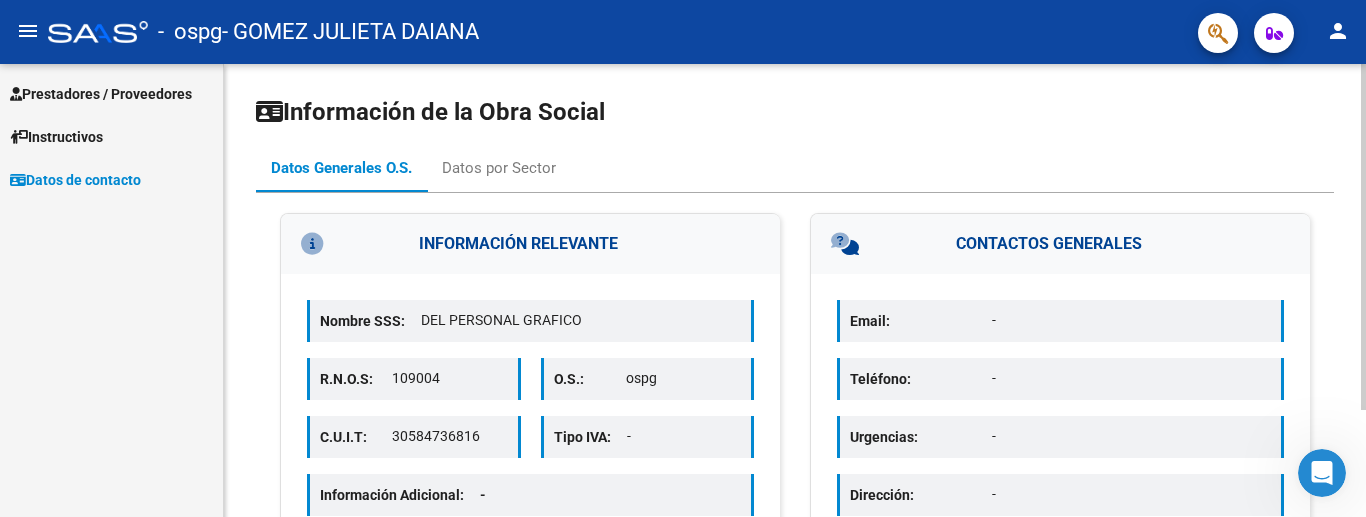 scroll, scrollTop: 4, scrollLeft: 0, axis: vertical 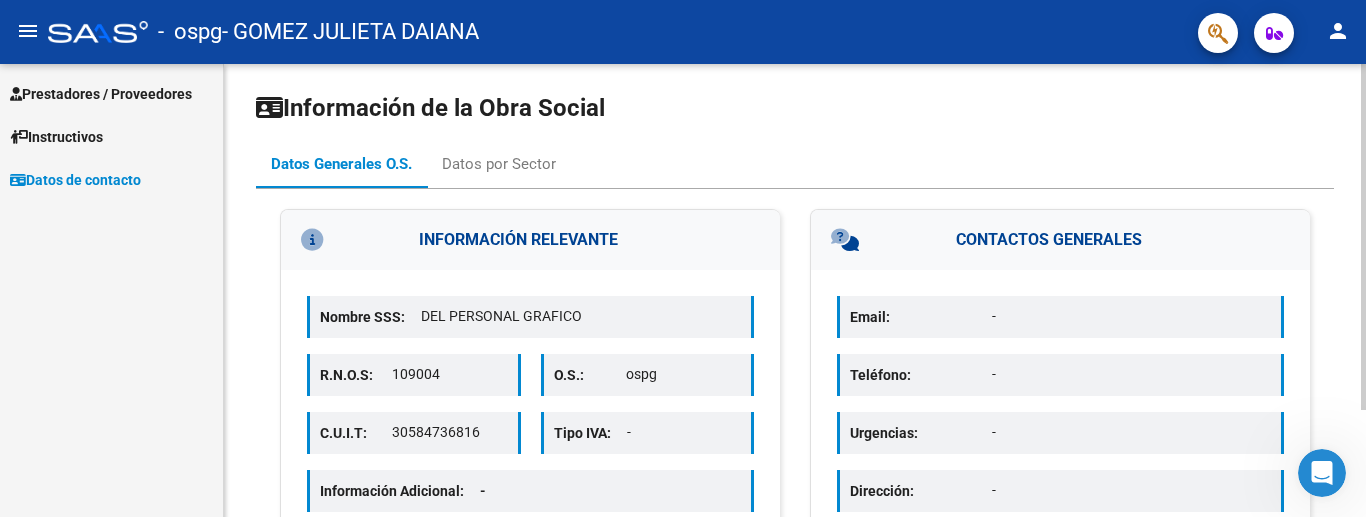 click on "Email:" at bounding box center (921, 317) 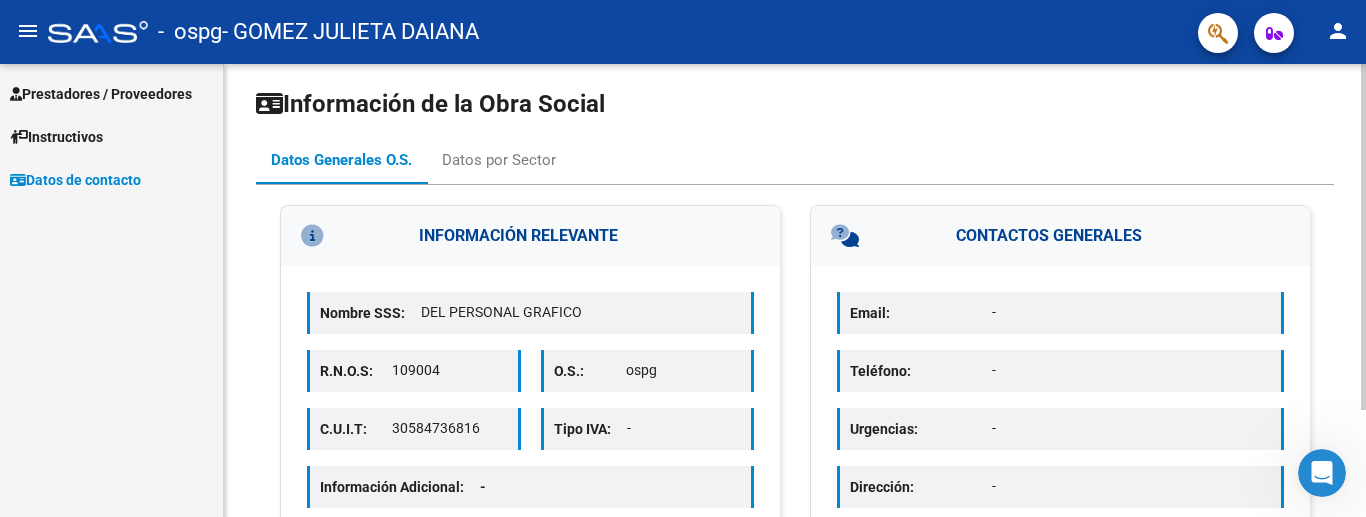 click on "Email:" at bounding box center (921, 313) 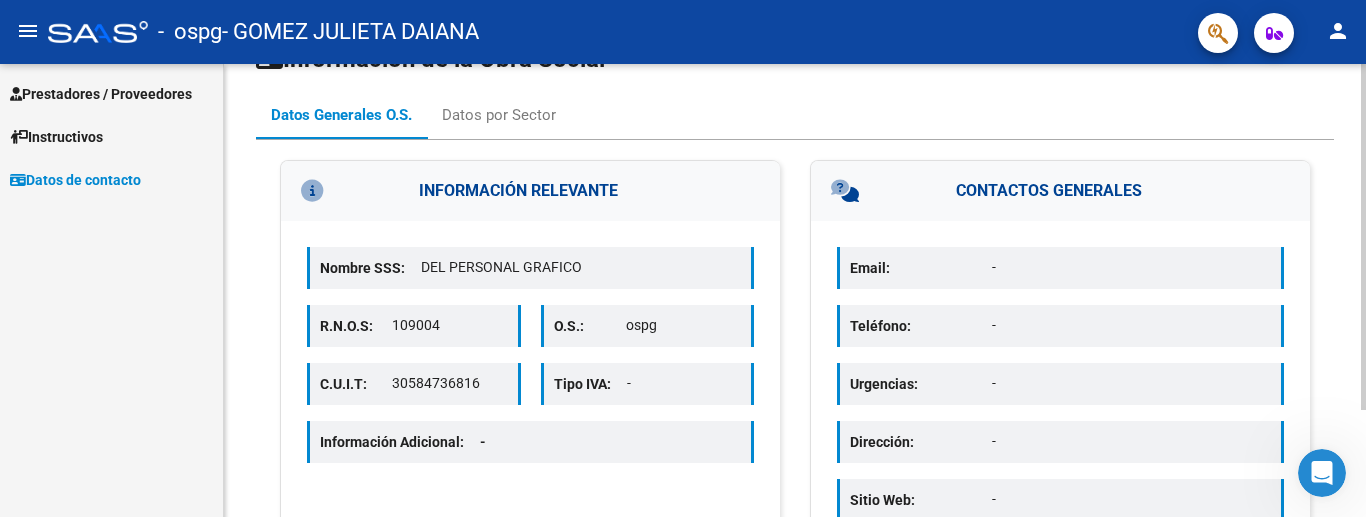 scroll, scrollTop: 105, scrollLeft: 0, axis: vertical 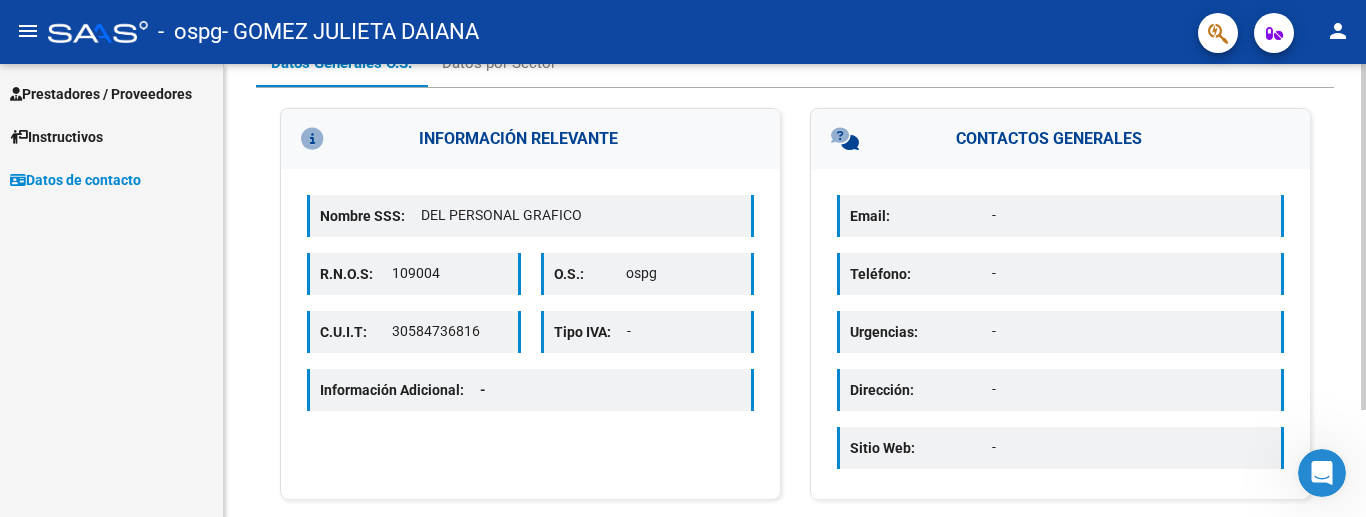 drag, startPoint x: 1359, startPoint y: 391, endPoint x: 1351, endPoint y: 498, distance: 107.298645 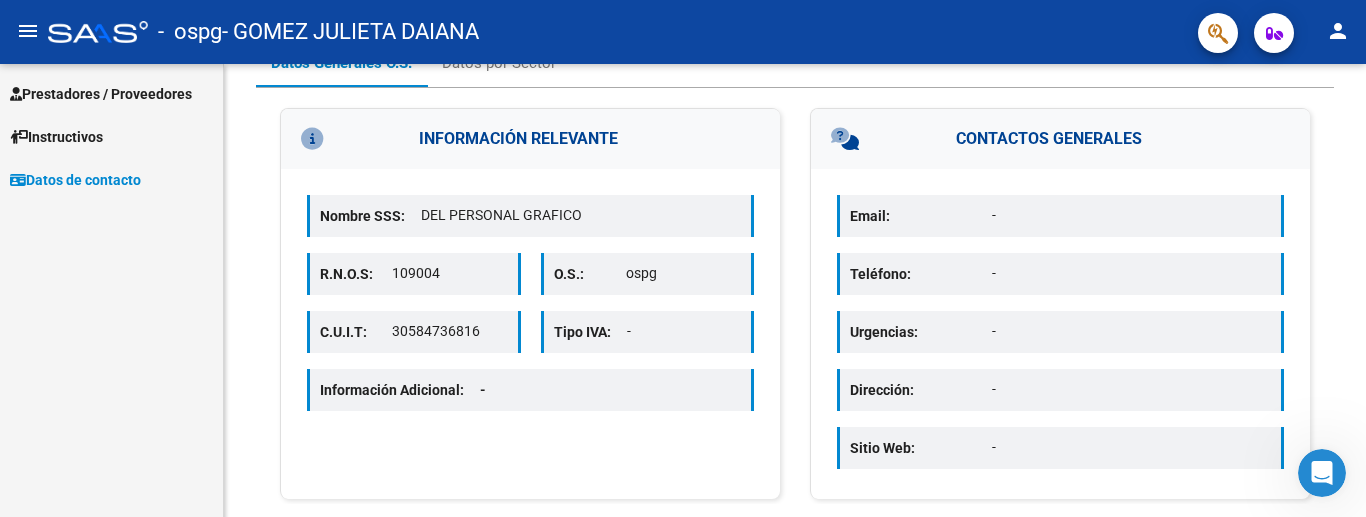 click on "Prestadores / Proveedores Facturas - Listado/Carga Facturas - Documentación Pagos x Transferencia Auditorías - Listado Auditorías - Comentarios Auditorías - Cambios Área Prestadores - Listado    Instructivos    Datos de contacto" at bounding box center [111, 290] 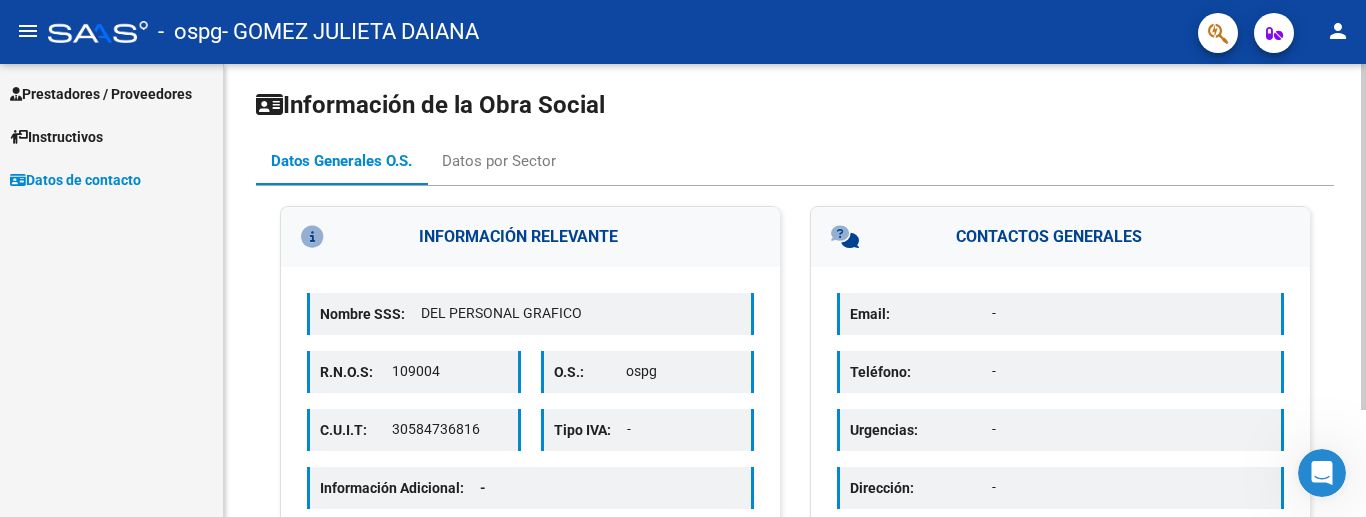 scroll, scrollTop: 0, scrollLeft: 0, axis: both 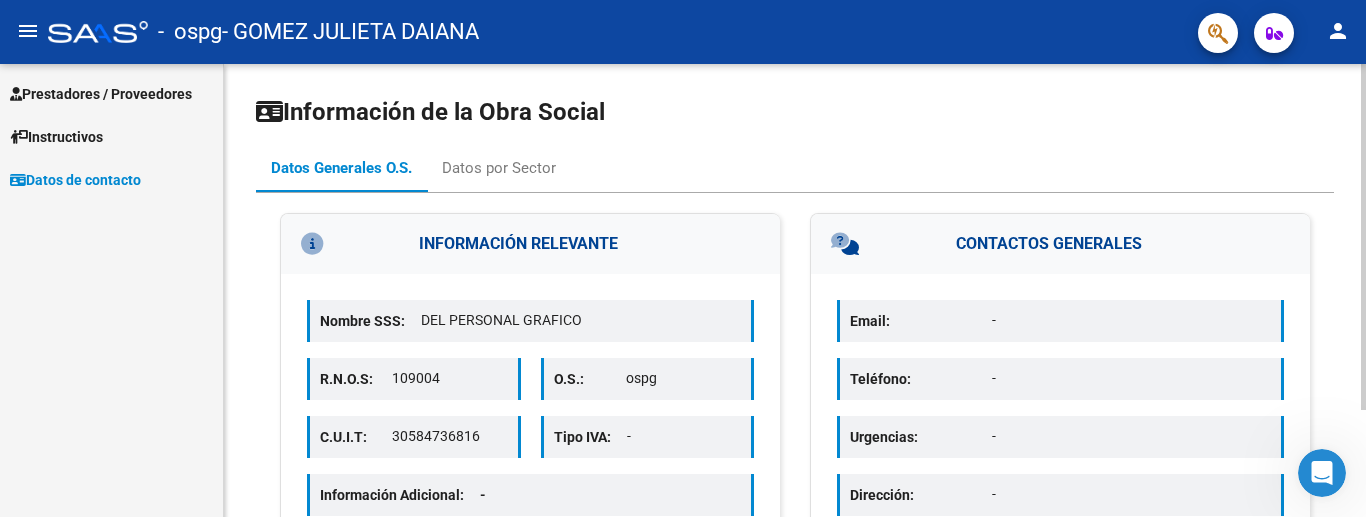 click on "menu - ospg - GOMEZ JULIETA DAIANA person Prestadores / Proveedores Facturas - Listado/Carga Facturas - Documentación Pagos x Transferencia Auditorías - Listado Auditorías - Comentarios Auditorías - Cambios Área Prestadores - Listado Instructivos Datos de contacto Información de la Obra Social Datos Generales O.S. Datos por Sector INFORMACIÓN RELEVANTE Nombre SSS: DEL PERSONAL GRAFICO R.N.O.S: 109004 O.S.: ospg C.U.I.T: [PHONE] Tipo IVA: - Información Adicional: - CONTACTOS GENERALES Email: - Teléfono: - Urgencias: - Dirección: - Sitio Web: - Today Notifications people Social Ligula Purus Adipiscing local_offer PromotionsEtiam Ligula Dapibus info Updates Sollicitudin Euismod Fringilla delete_sweep Removed 6 items from task list martes, 24 de marzo de 2015 check_circle Completed 2 projects jueves, 26 de marzo de 2015 notifications_paused Muted notifications sábado, 28 de marzo de 2015 person_add Added Joel to contact list" 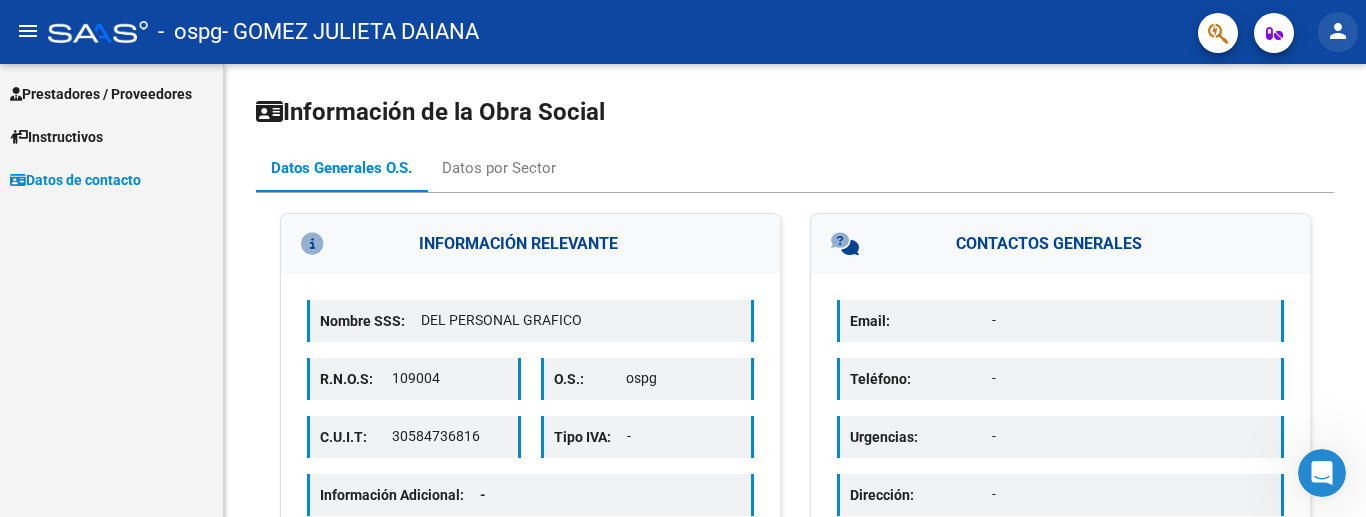 click on "person" 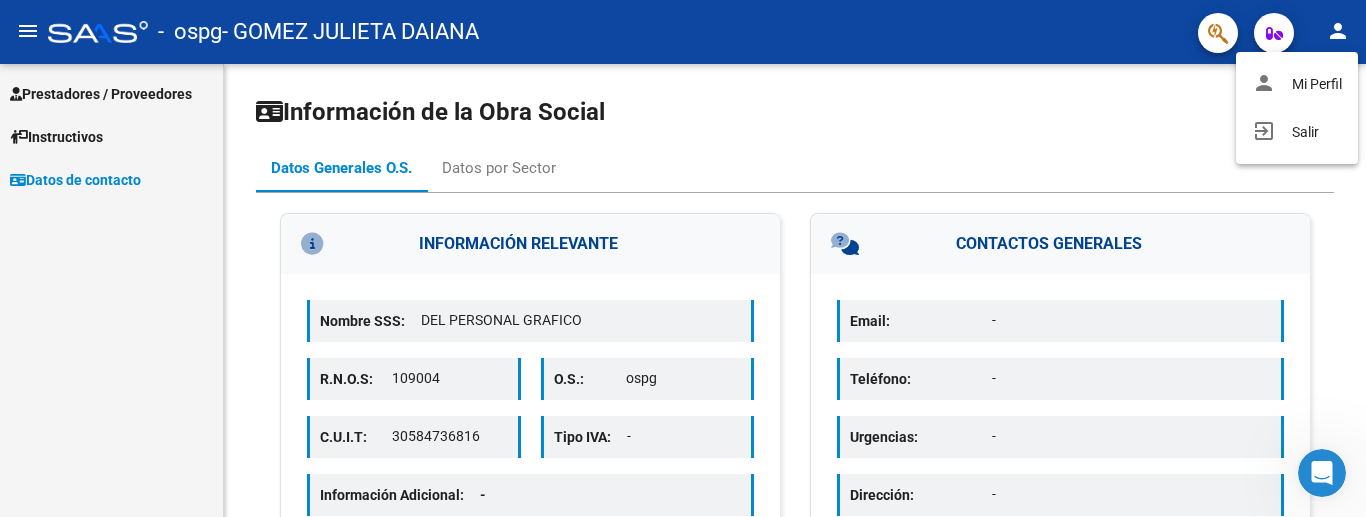 click at bounding box center [683, 258] 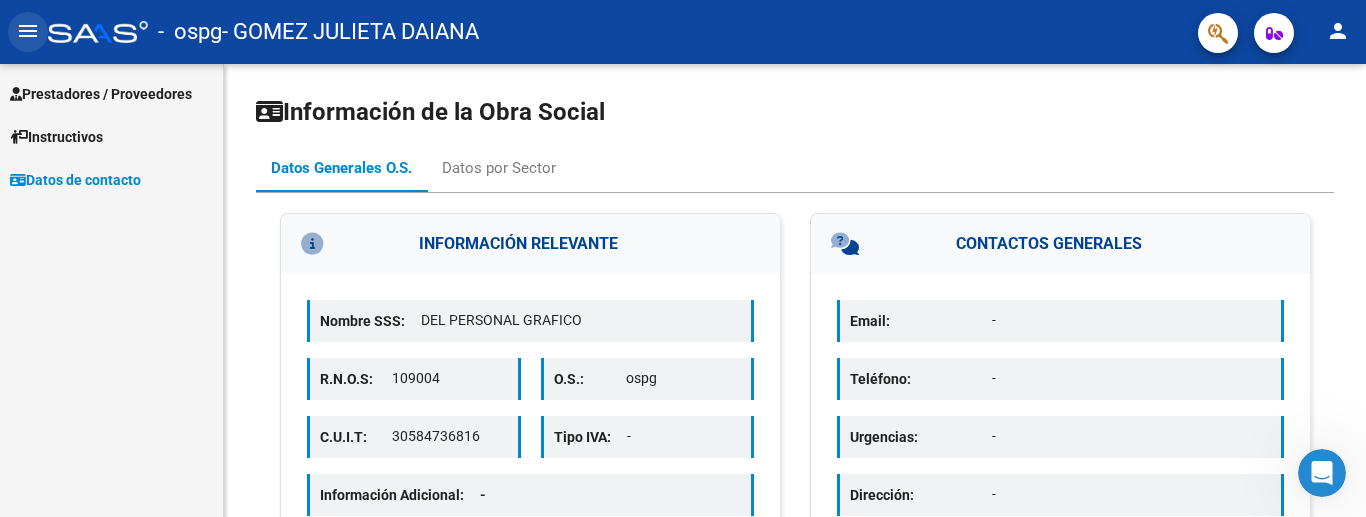 click on "menu" 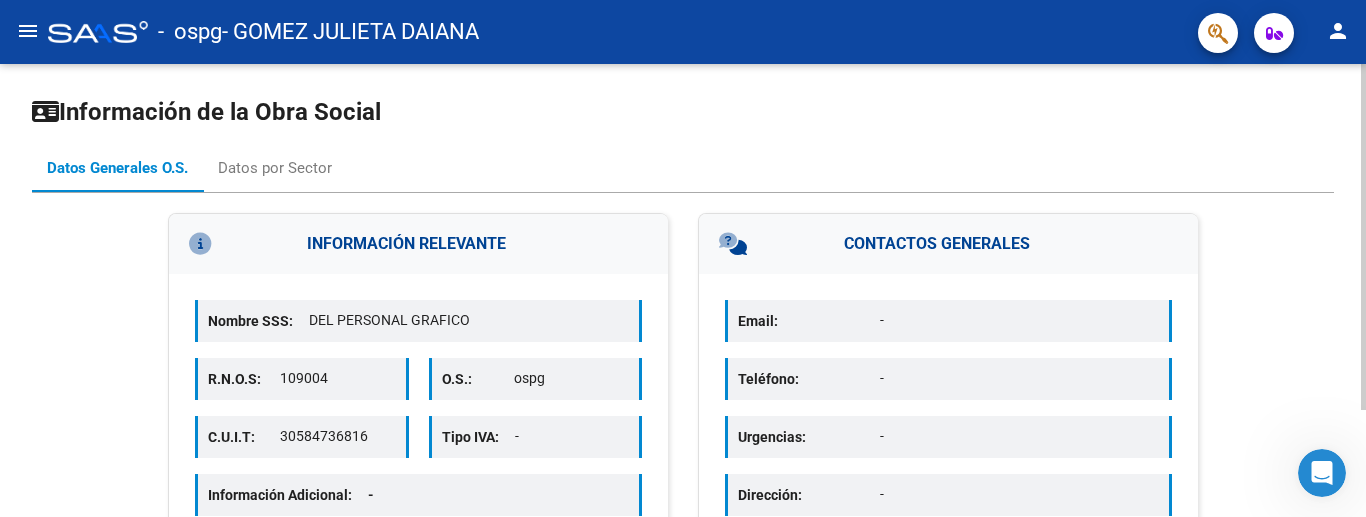 click on "INFORMACIÓN RELEVANTE Nombre SSS: DEL PERSONAL GRAFICO R.N.O.S: 109004 O.S.: ospg C.U.I.T: [PHONE] Tipo IVA: - Información Adicional: - CONTACTOS GENERALES Email: - Teléfono: - Urgencias: - Dirección: - Sitio Web: -" at bounding box center [683, 411] 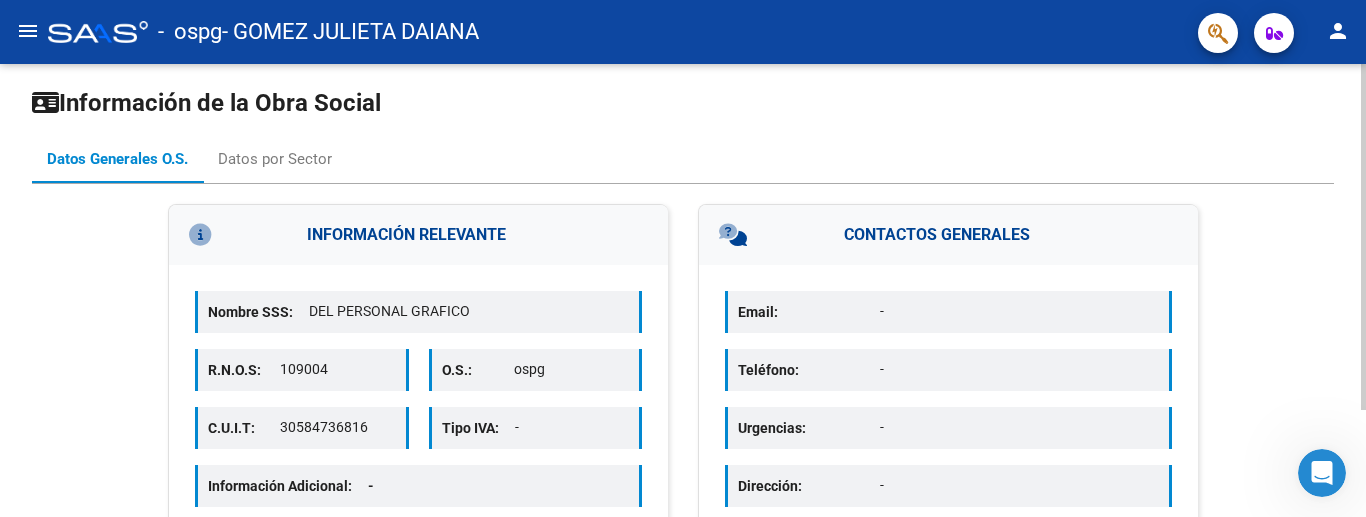 scroll, scrollTop: 0, scrollLeft: 0, axis: both 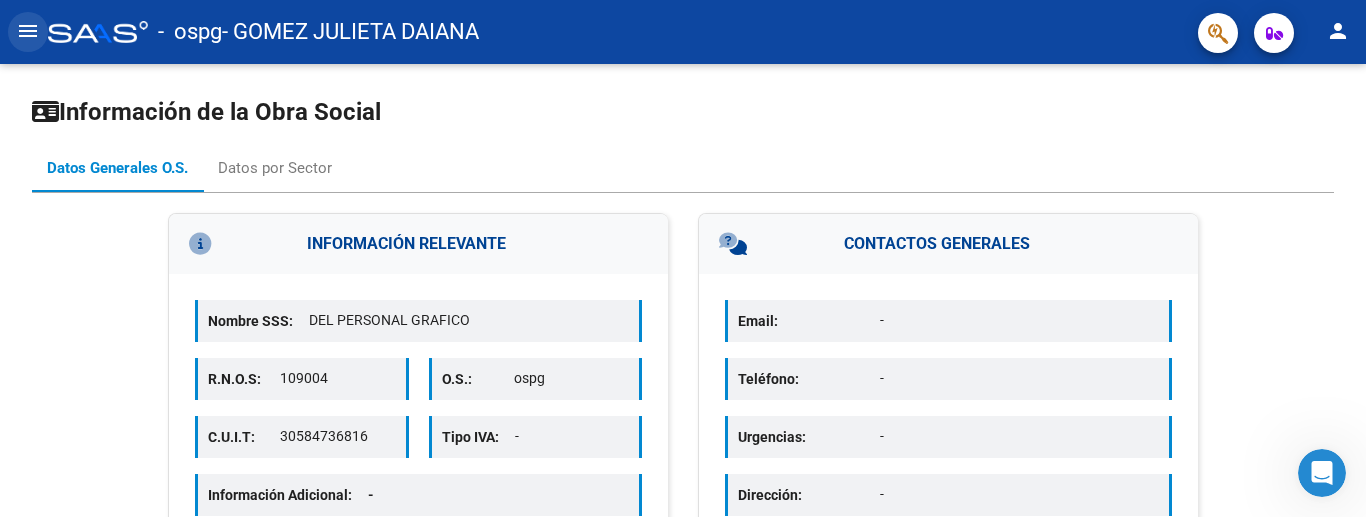 click on "menu" 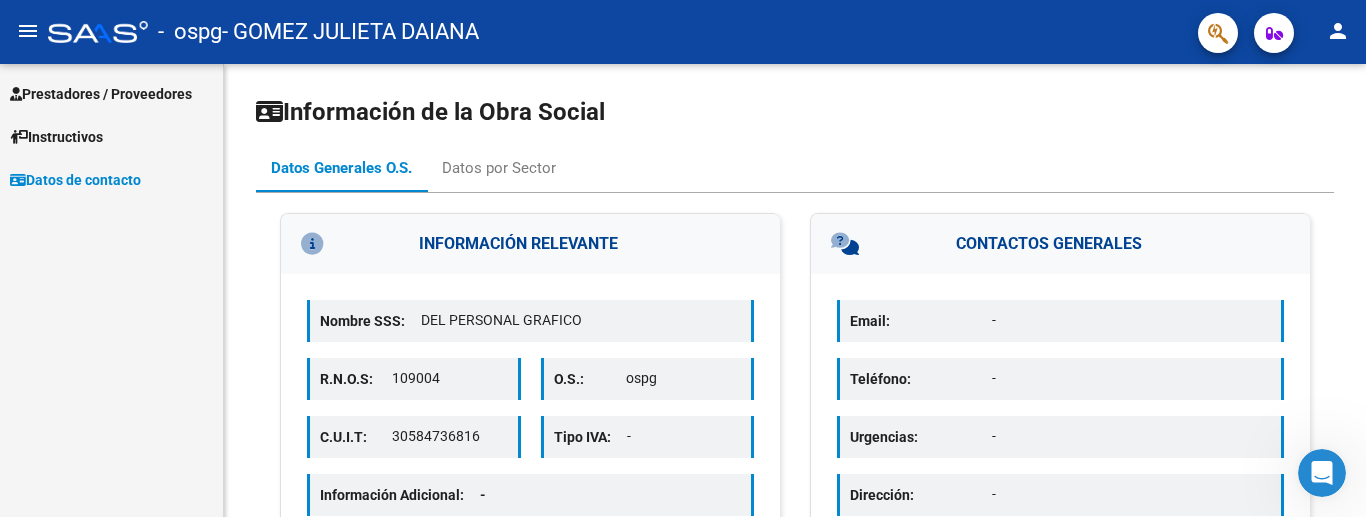 click on "Instructivos" at bounding box center [56, 137] 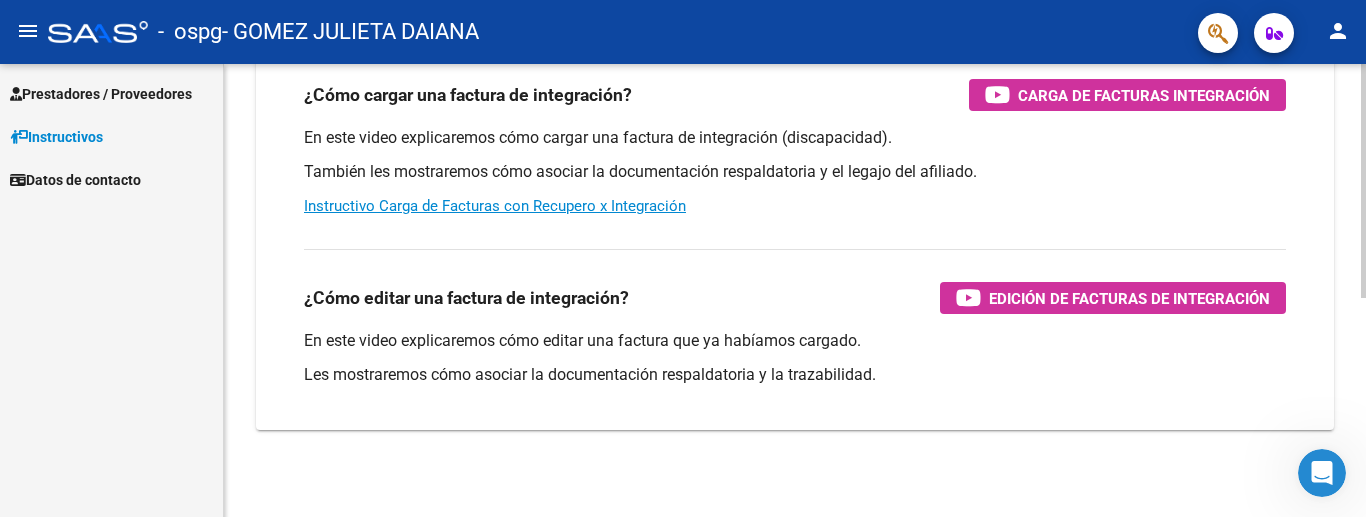scroll, scrollTop: 424, scrollLeft: 0, axis: vertical 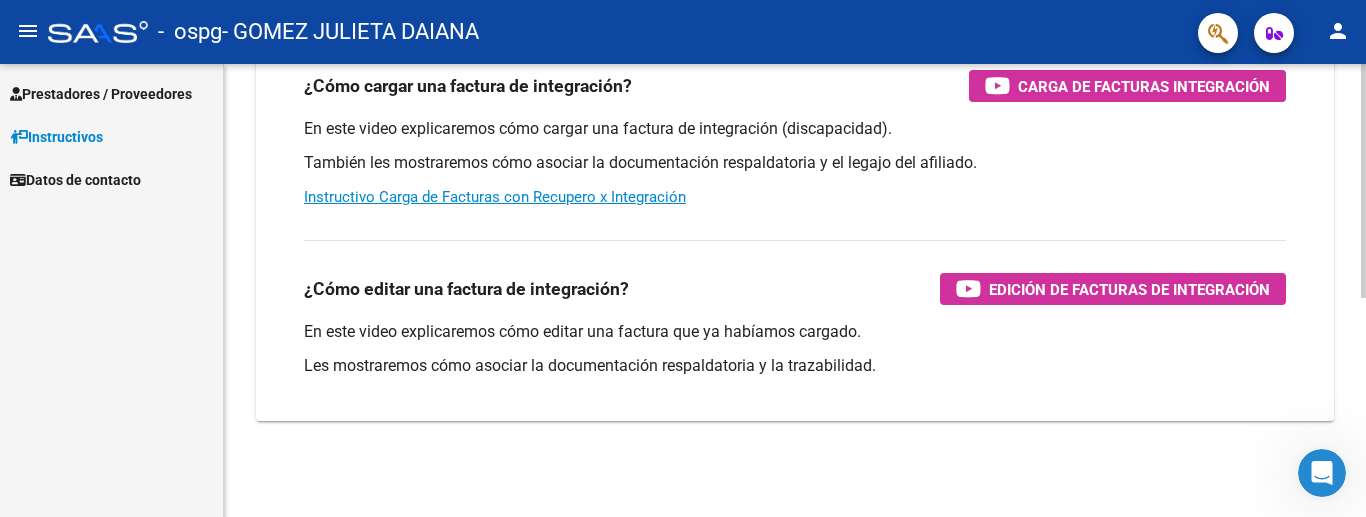 click on "Instructivos y Video Tutoriales SAAS Centro de Ayuda - Administración de O.S. Comprobantes / Facturas     (haga click aquí para ver los tutoriales) ¿Cómo cargar una factura?    Carga de Facturas En este video explicaremos cómo cargar facturas. También les mostraremos cómo asociar la documentación respaldatoria. Instructivo Carga de Facturas ¿Cómo cargar una factura de integración?    Carga de Facturas Integración En este video explicaremos cómo cargar una factura de integración (discapacidad). También les mostraremos cómo asociar la documentación respaldatoria y el legajo del afiliado. Instructivo Carga de Facturas con Recupero x Integración ¿Cómo editar una factura de integración?    Edición de Facturas de integración En este video explicaremos cómo editar una factura que ya habíamos cargado. Les mostraremos cómo asociar la documentación respaldatoria y la trazabilidad." 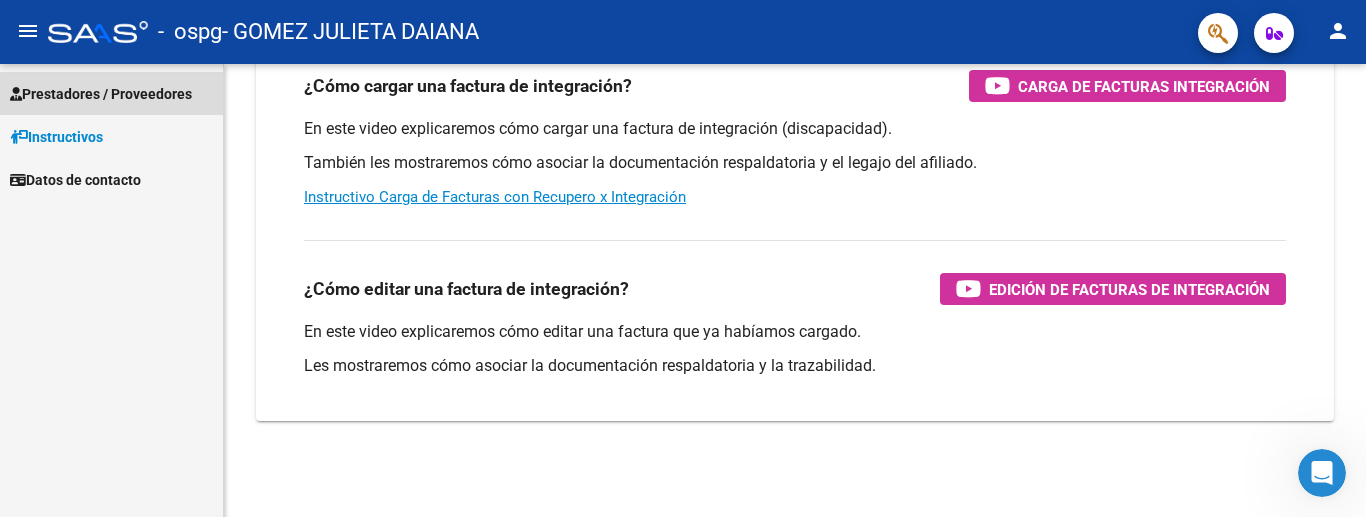 click on "Prestadores / Proveedores" at bounding box center (101, 94) 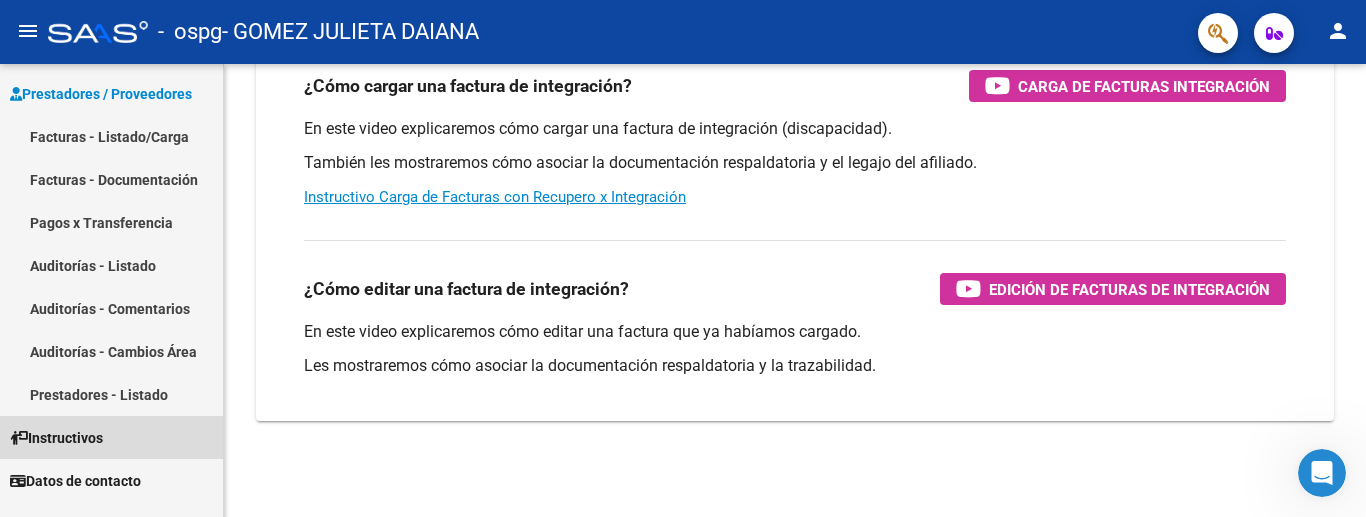 click on "Instructivos" at bounding box center (56, 438) 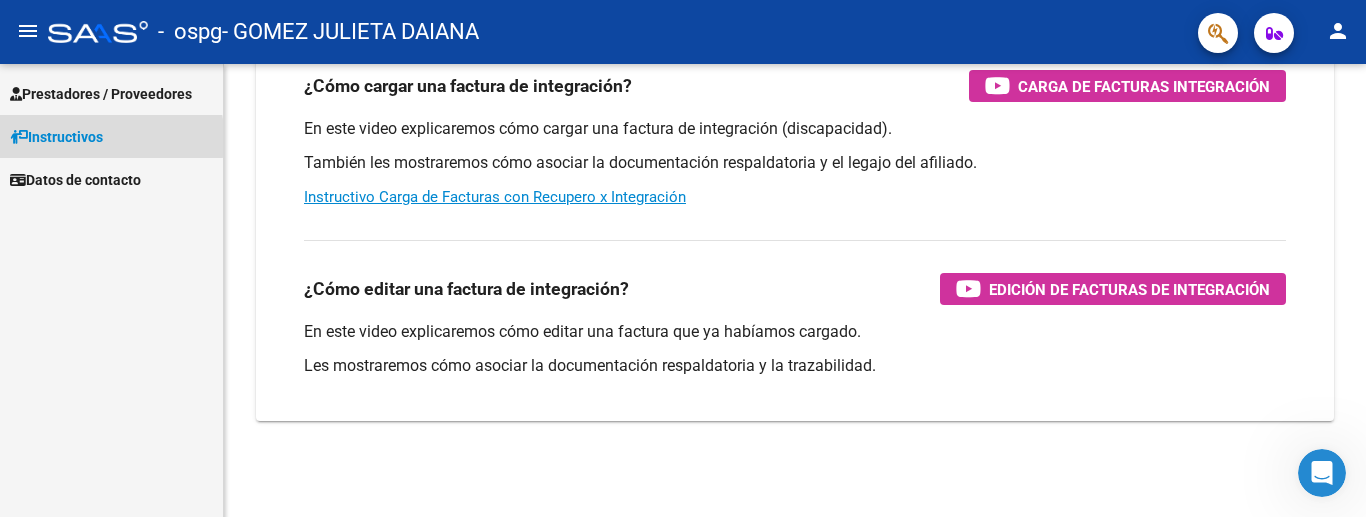 click on "Instructivos" at bounding box center (56, 137) 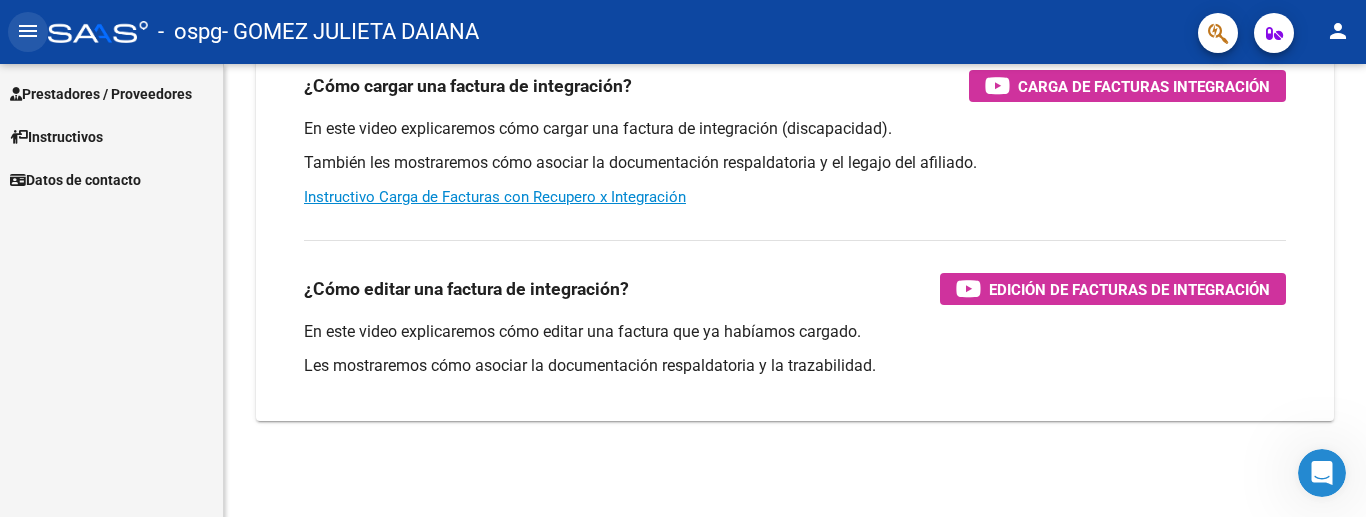 click on "menu" 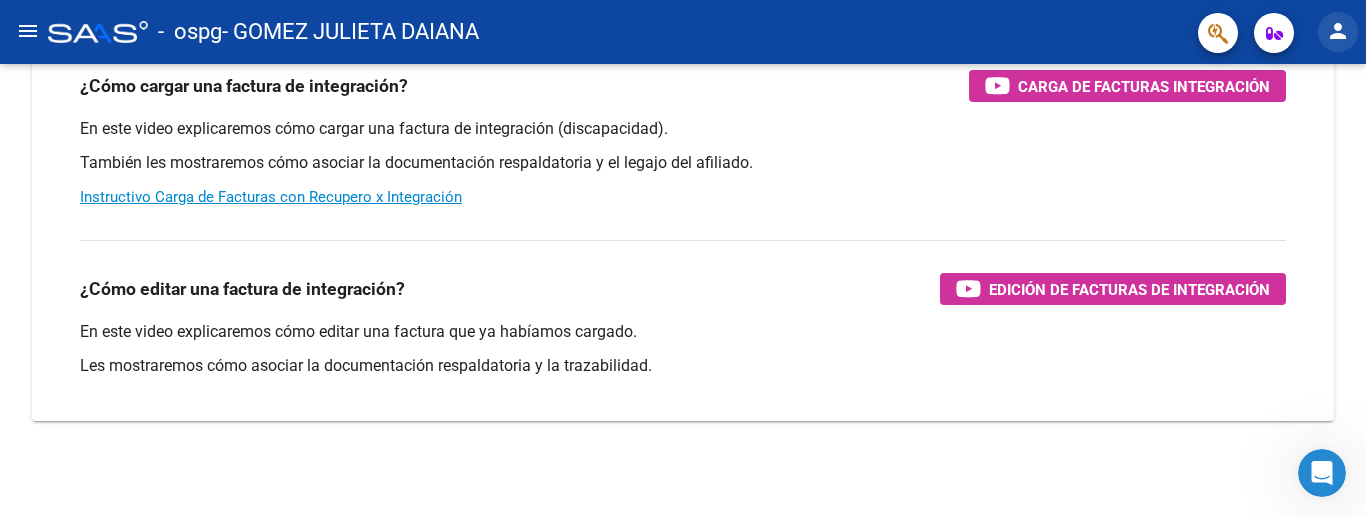 click on "person" 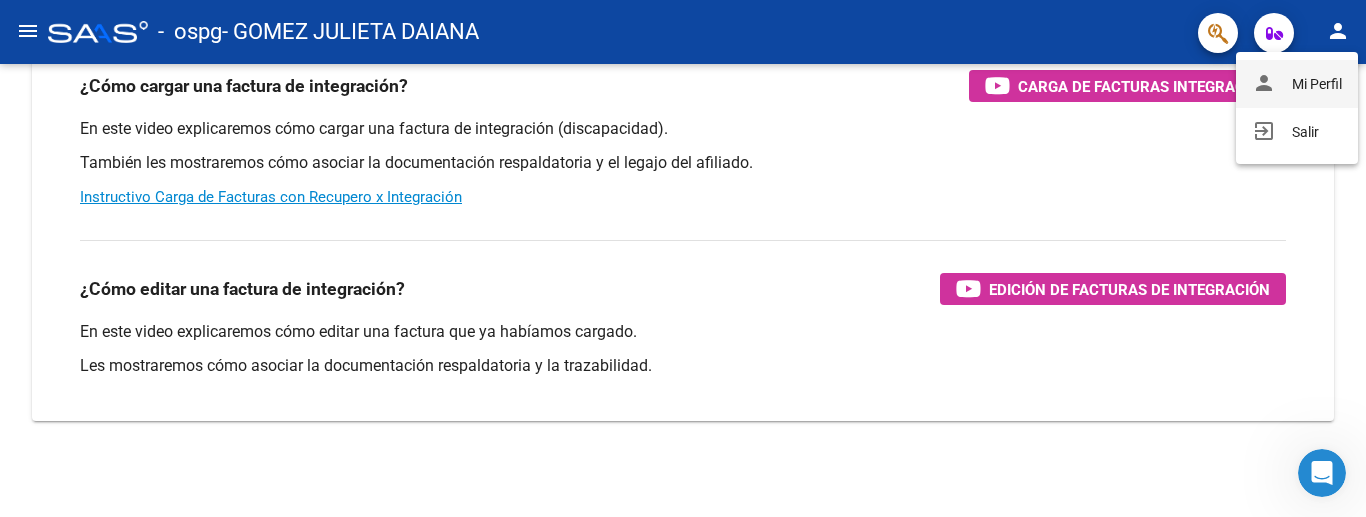 click on "person  Mi Perfil" at bounding box center [1297, 84] 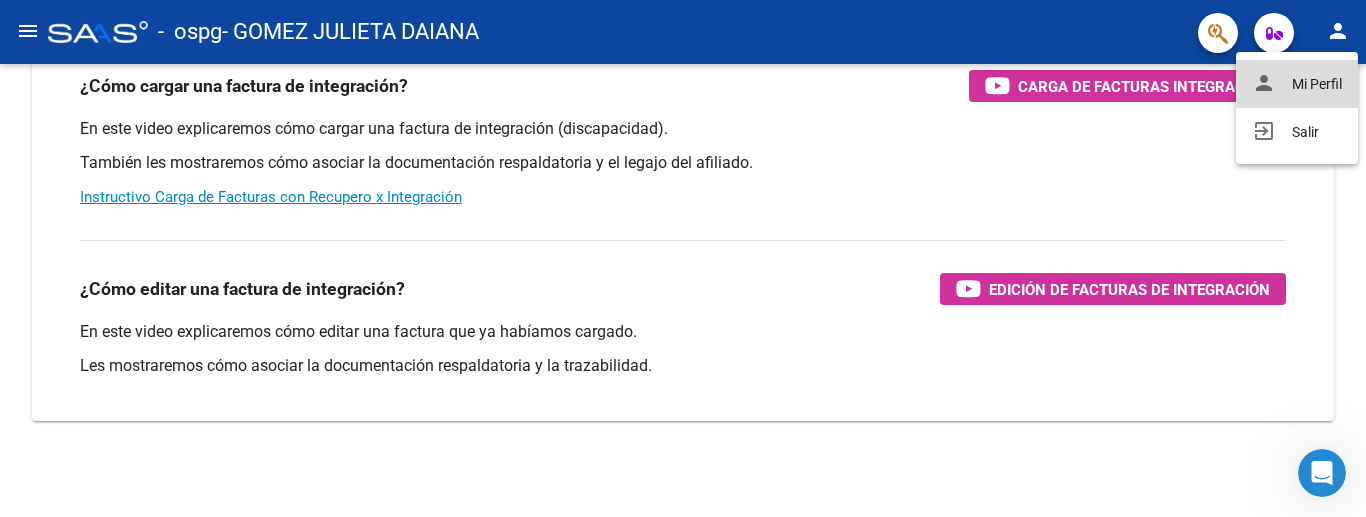 scroll, scrollTop: 0, scrollLeft: 0, axis: both 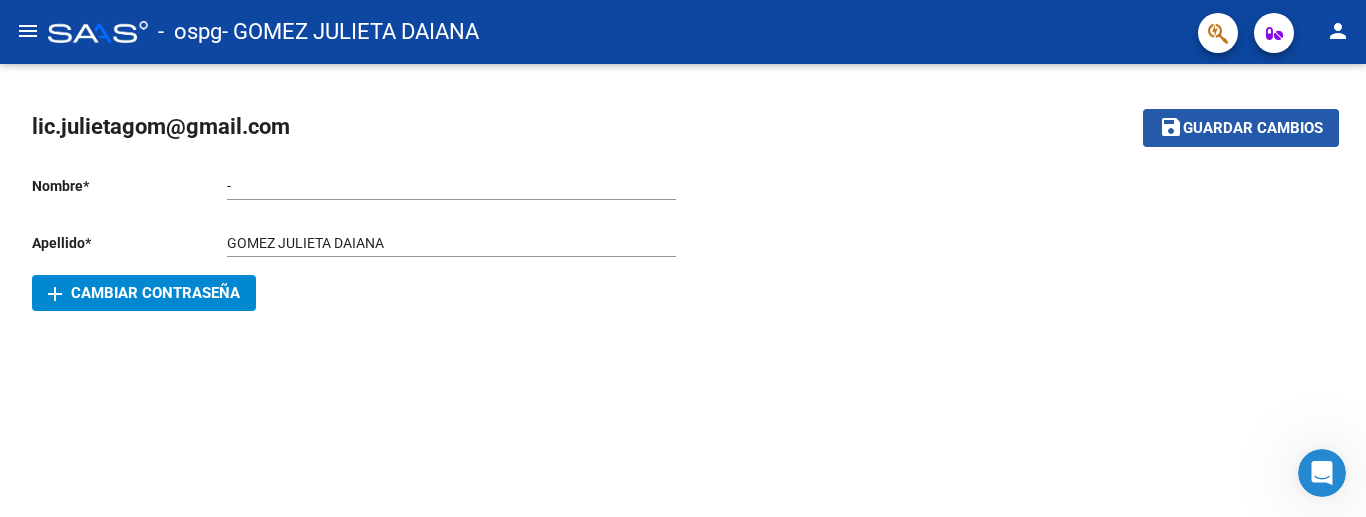 click on "Guardar cambios" 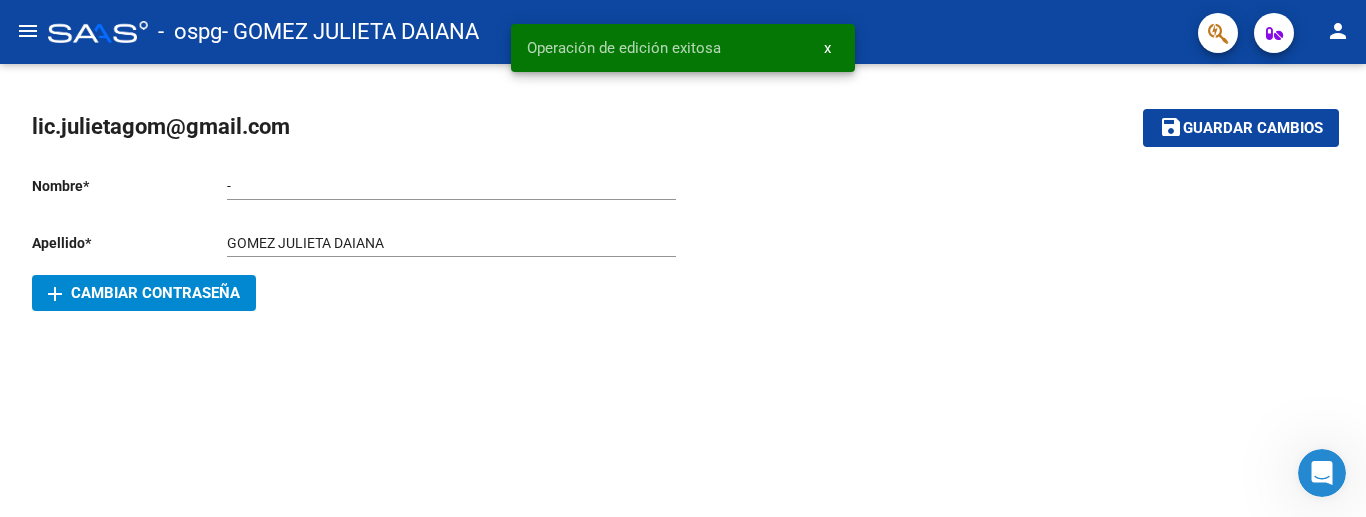 click on "menu" 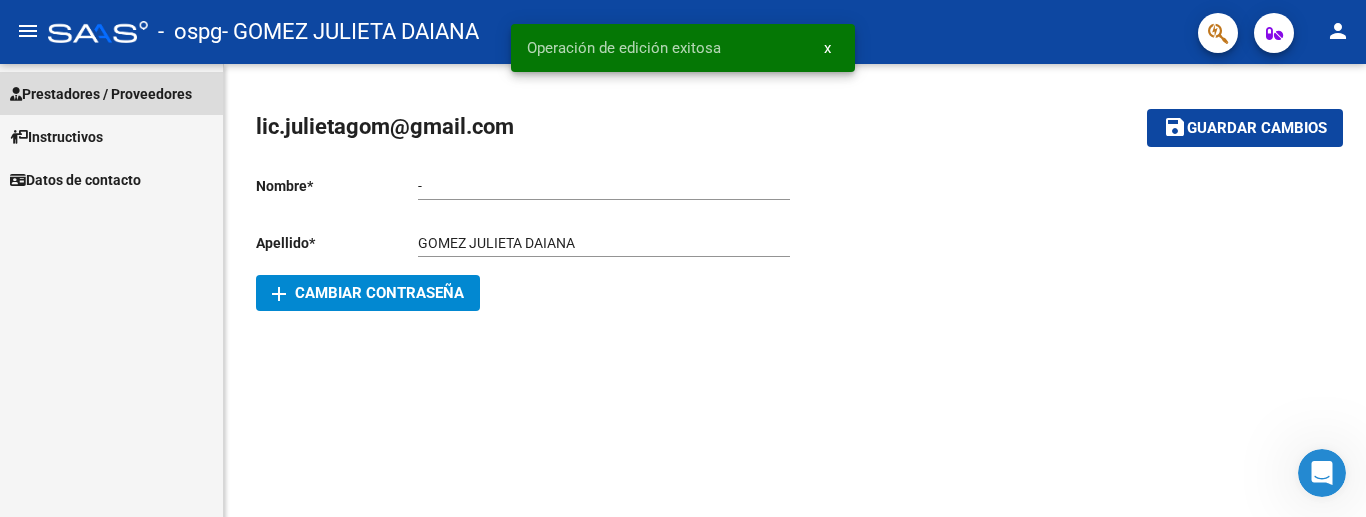 click on "Prestadores / Proveedores" at bounding box center (101, 94) 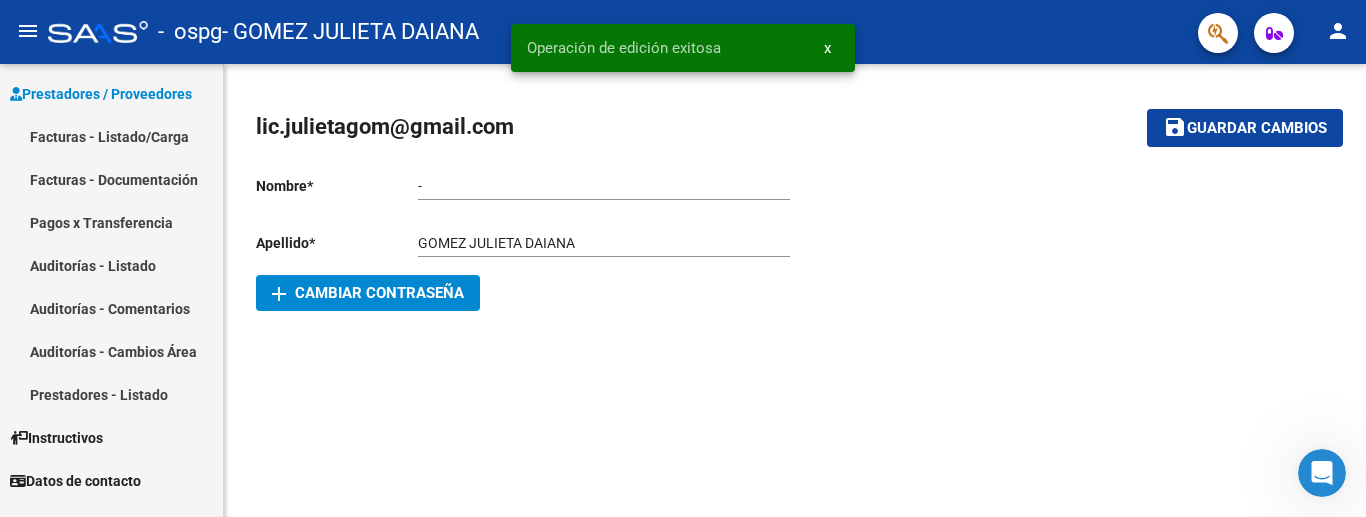 click on "Facturas - Listado/Carga" at bounding box center [111, 136] 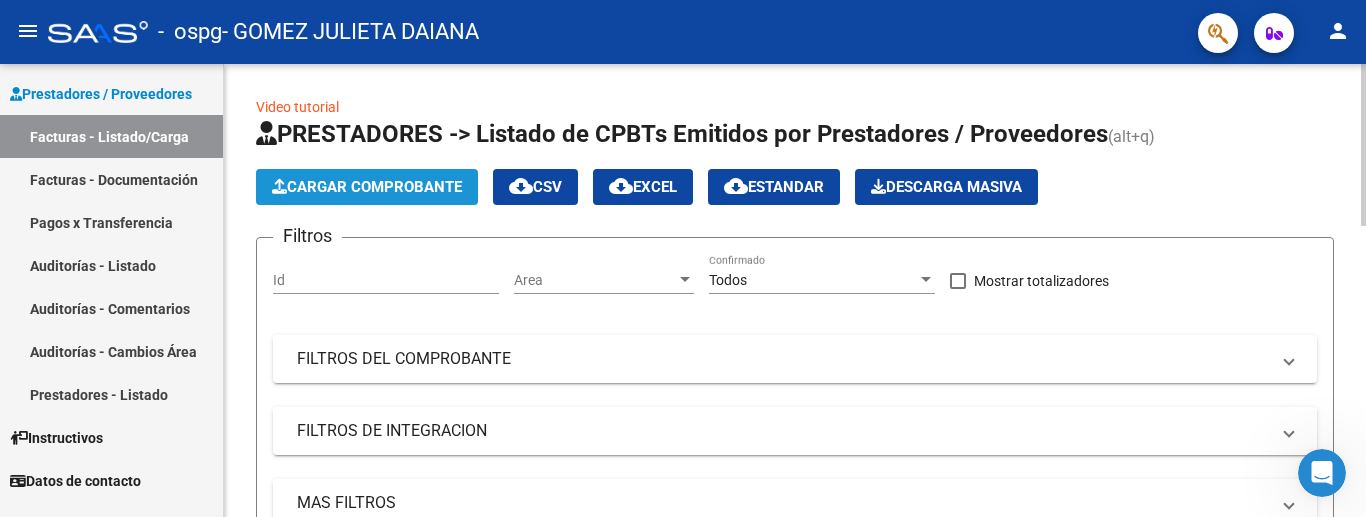 click on "Cargar Comprobante" 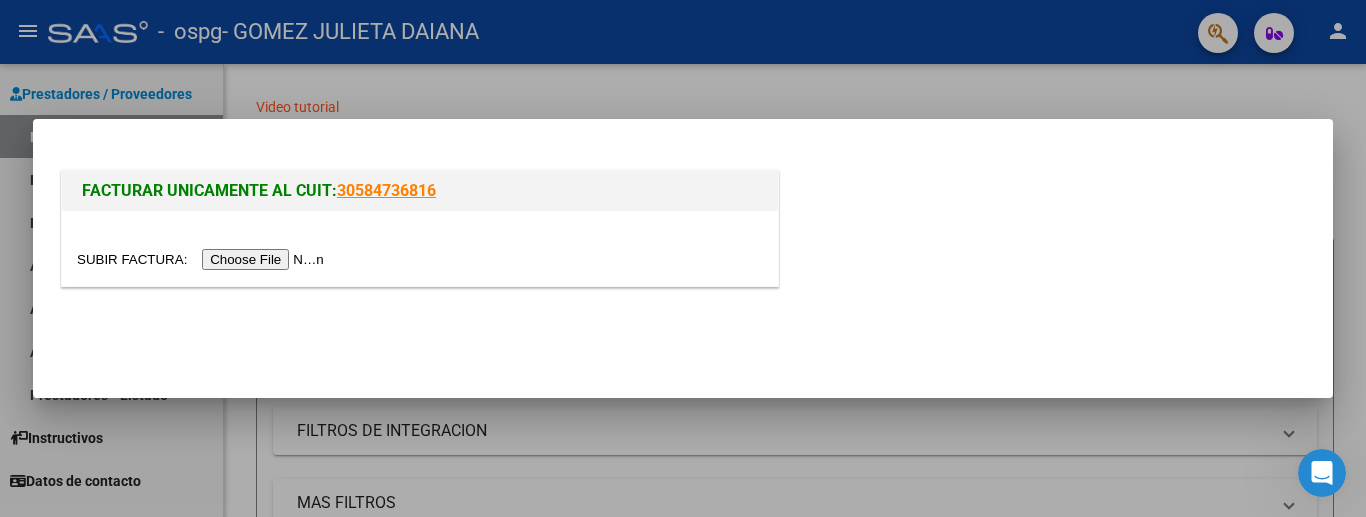 click at bounding box center (203, 259) 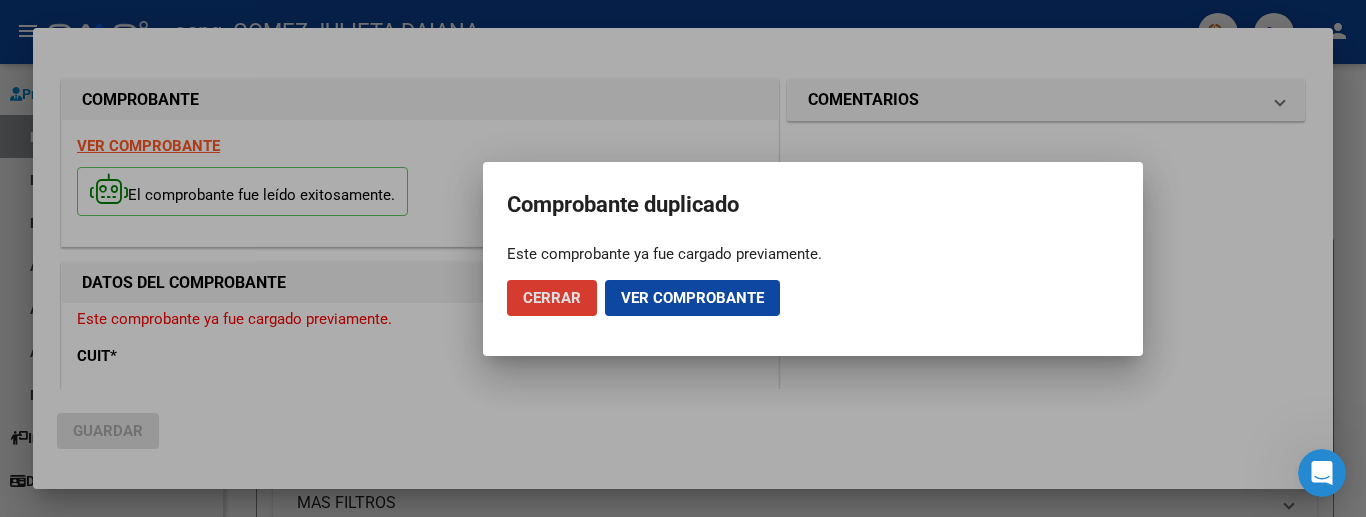 click on "Ver comprobante" 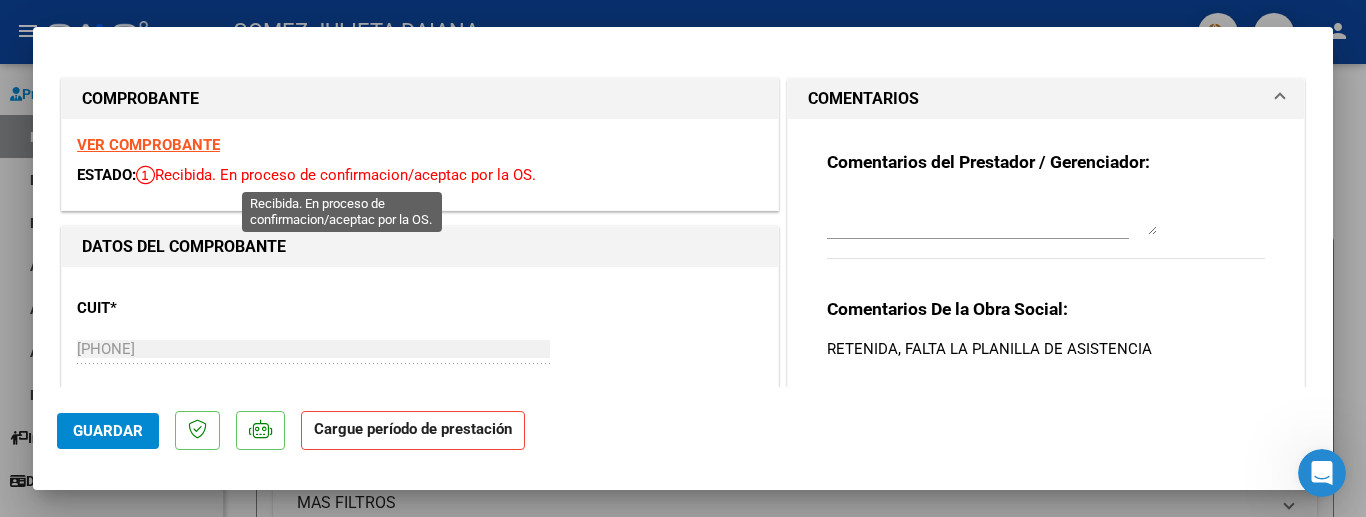 click on "Recibida. En proceso de confirmacion/aceptac por la OS." at bounding box center [336, 175] 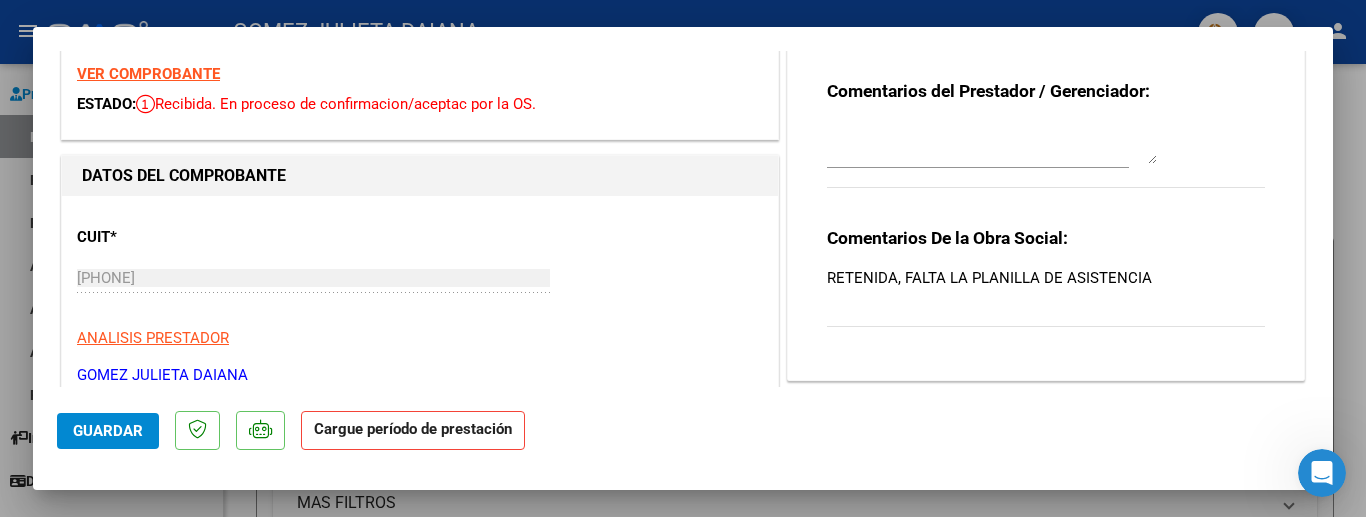 scroll, scrollTop: 0, scrollLeft: 0, axis: both 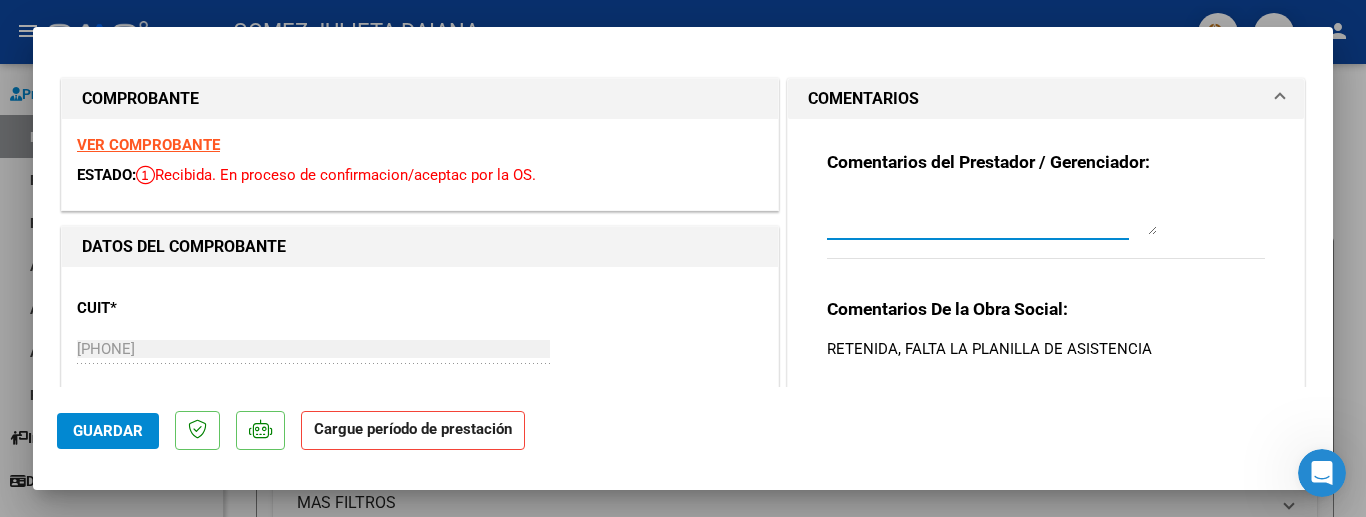 click at bounding box center (992, 215) 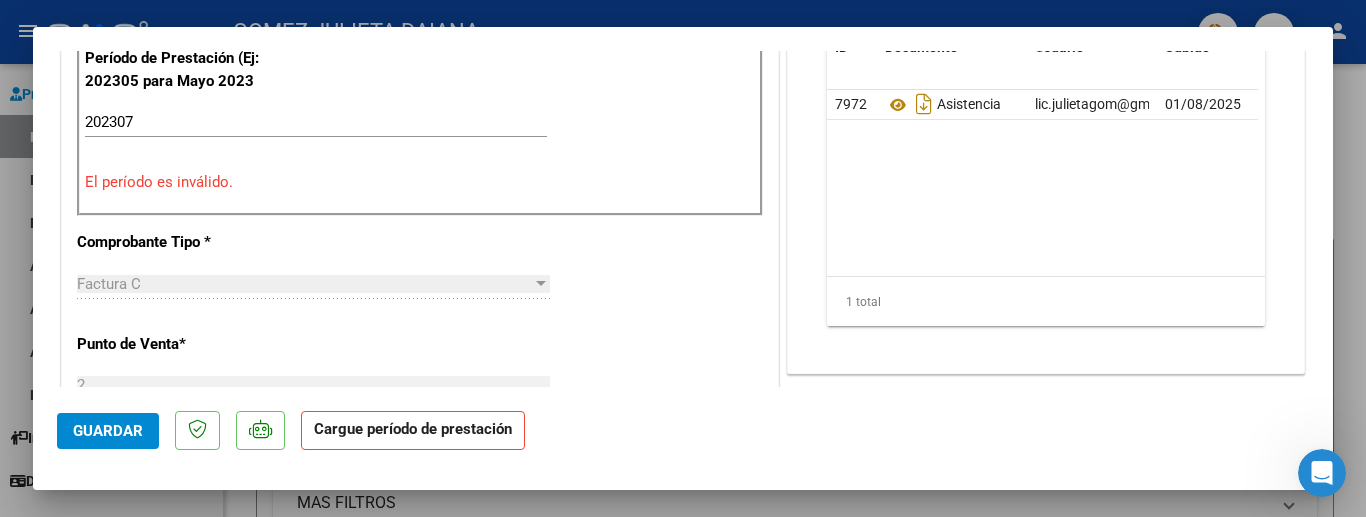 scroll, scrollTop: 579, scrollLeft: 0, axis: vertical 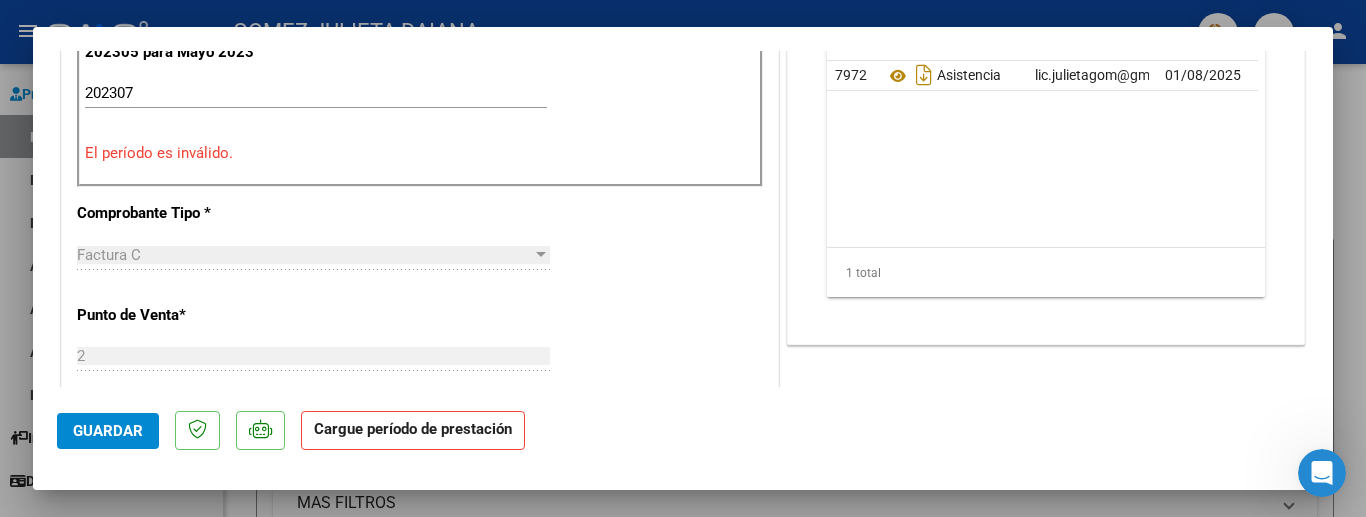click on "202307 Ingrese el Período de Prestación como indica el ejemplo" at bounding box center (316, 93) 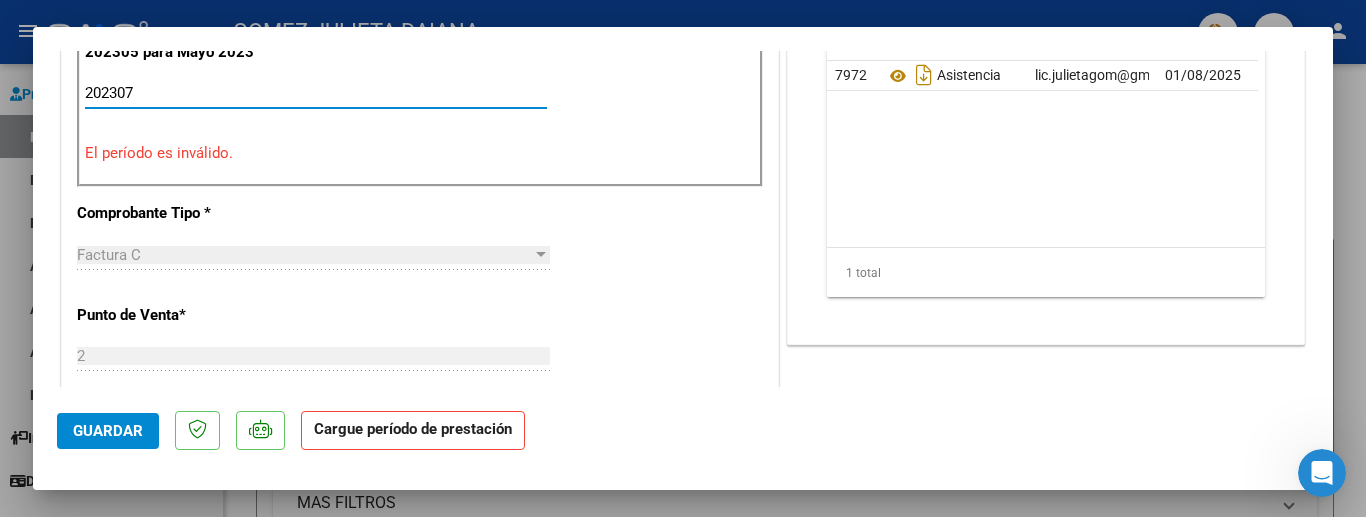 click on "202307" at bounding box center (316, 93) 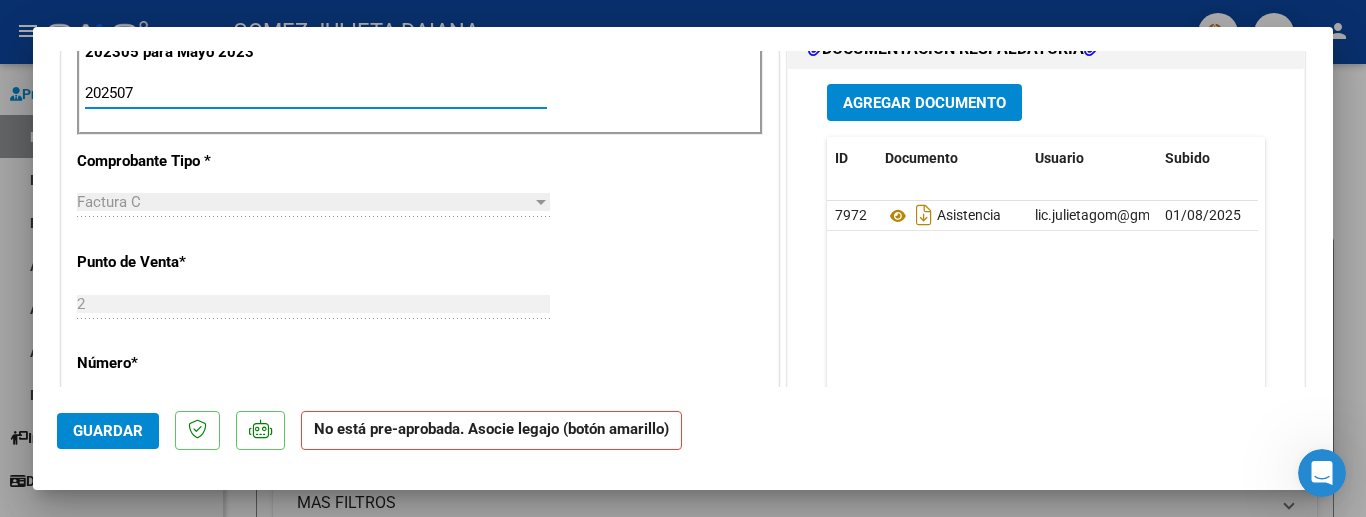 type on "202507" 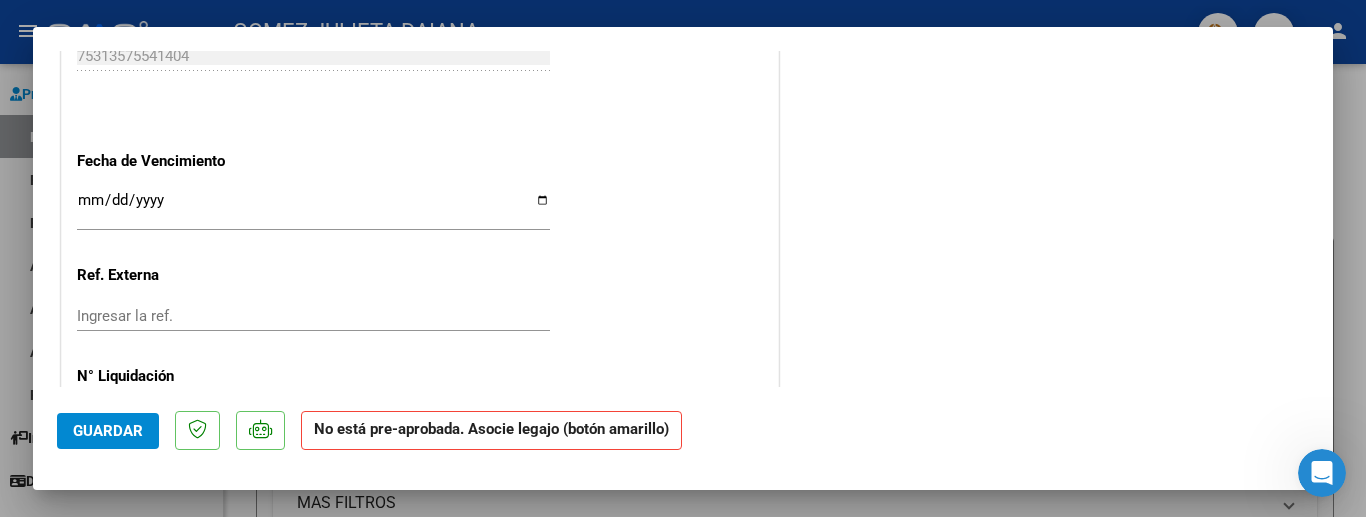 scroll, scrollTop: 1303, scrollLeft: 0, axis: vertical 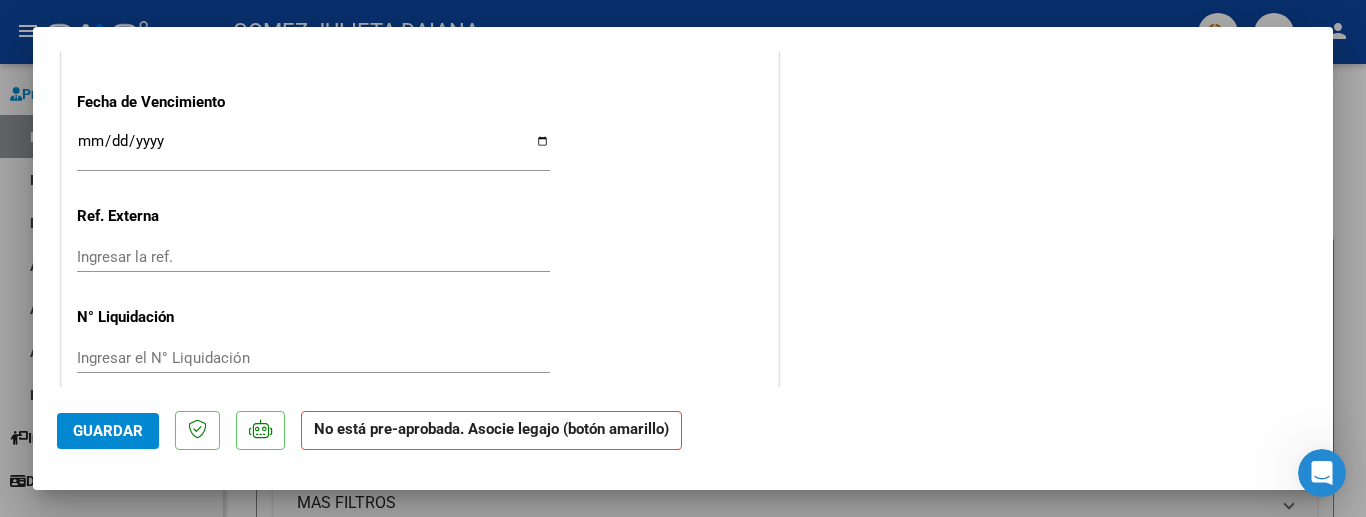 click on "No está pre-aprobada. Asocie legajo (botón amarillo)" 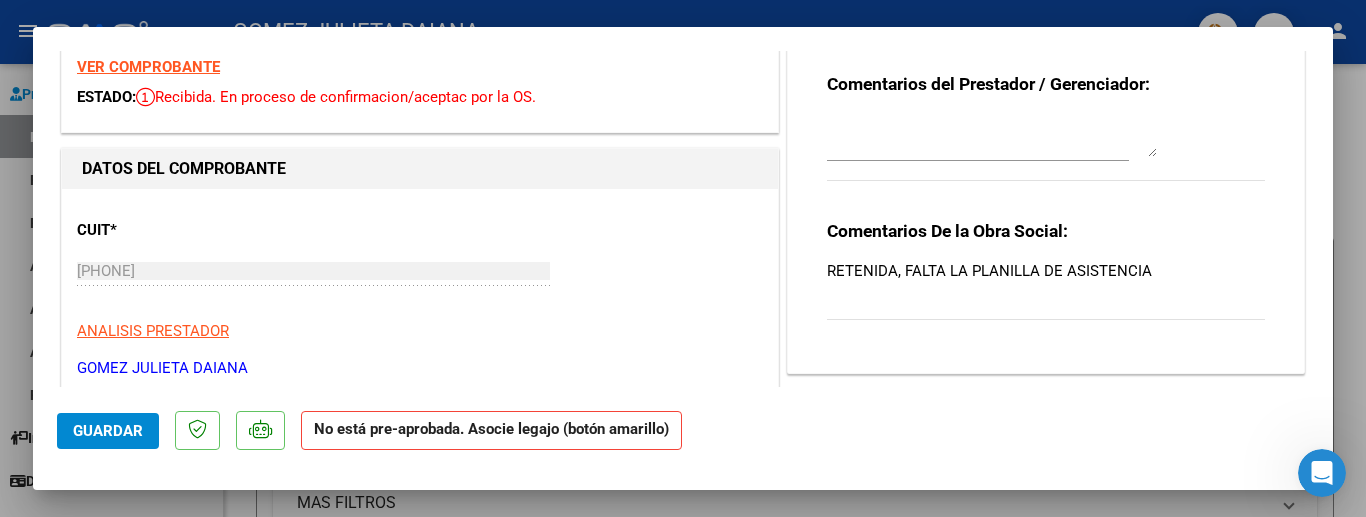scroll, scrollTop: 68, scrollLeft: 0, axis: vertical 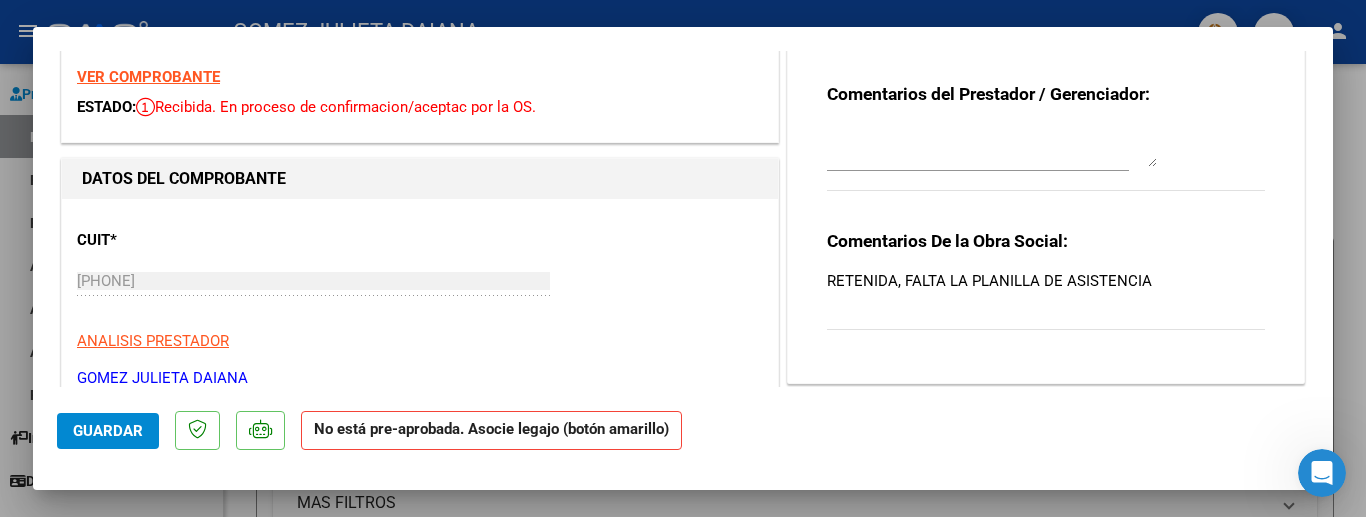 click on "Comentarios De la Obra Social: RETENIDA, FALTA LA PLANILLA DE ASISTENCIA" at bounding box center [1046, 291] 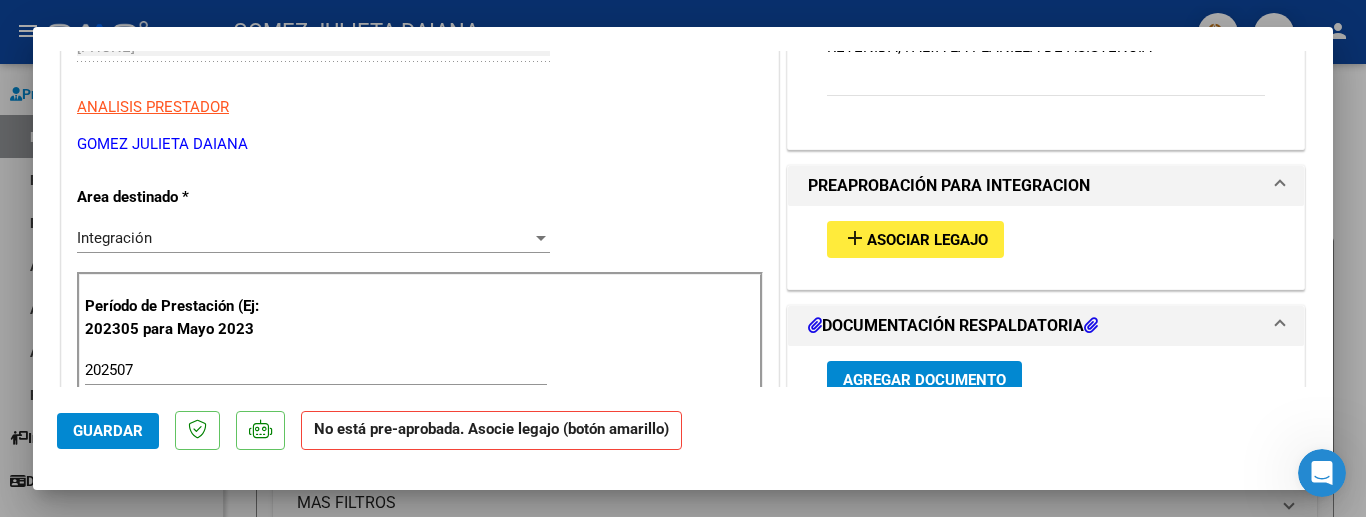 scroll, scrollTop: 332, scrollLeft: 0, axis: vertical 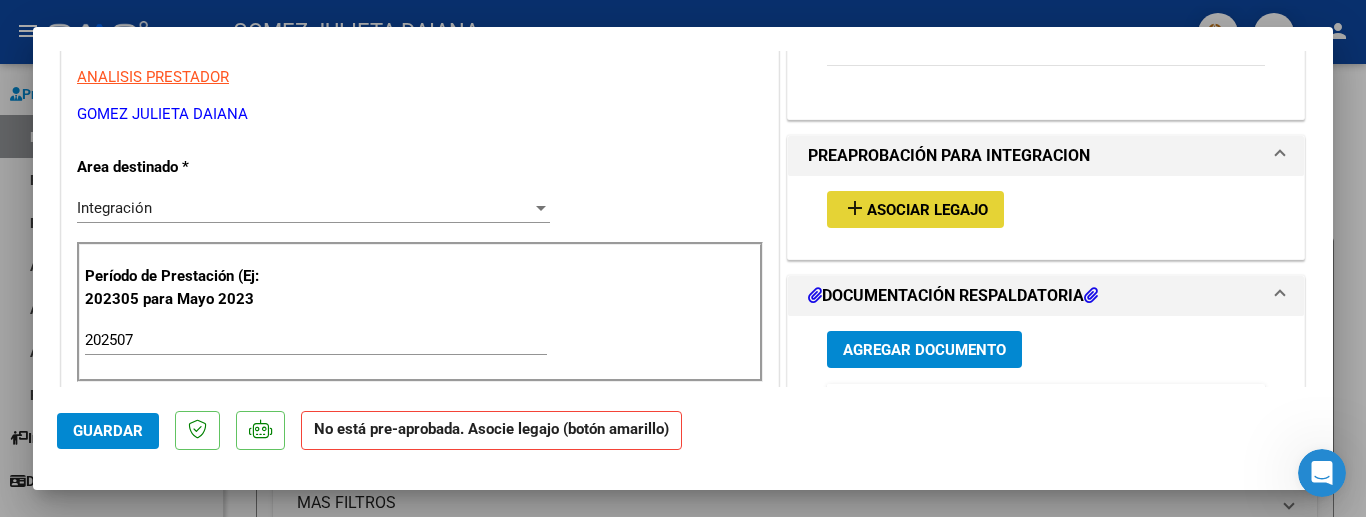 click on "add Asociar Legajo" at bounding box center [915, 209] 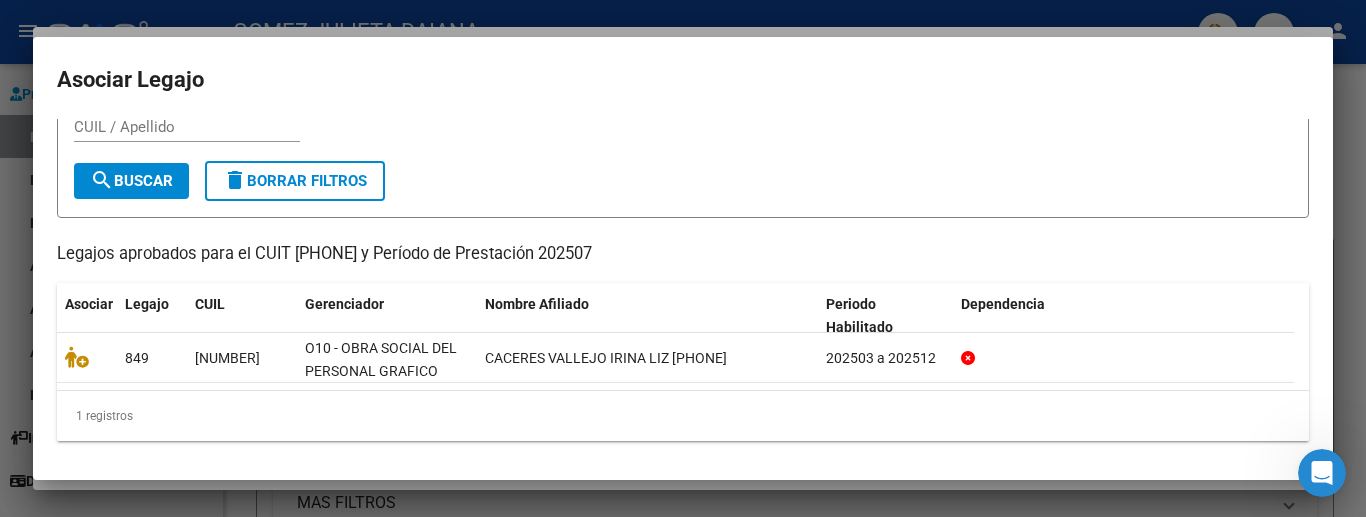scroll, scrollTop: 74, scrollLeft: 0, axis: vertical 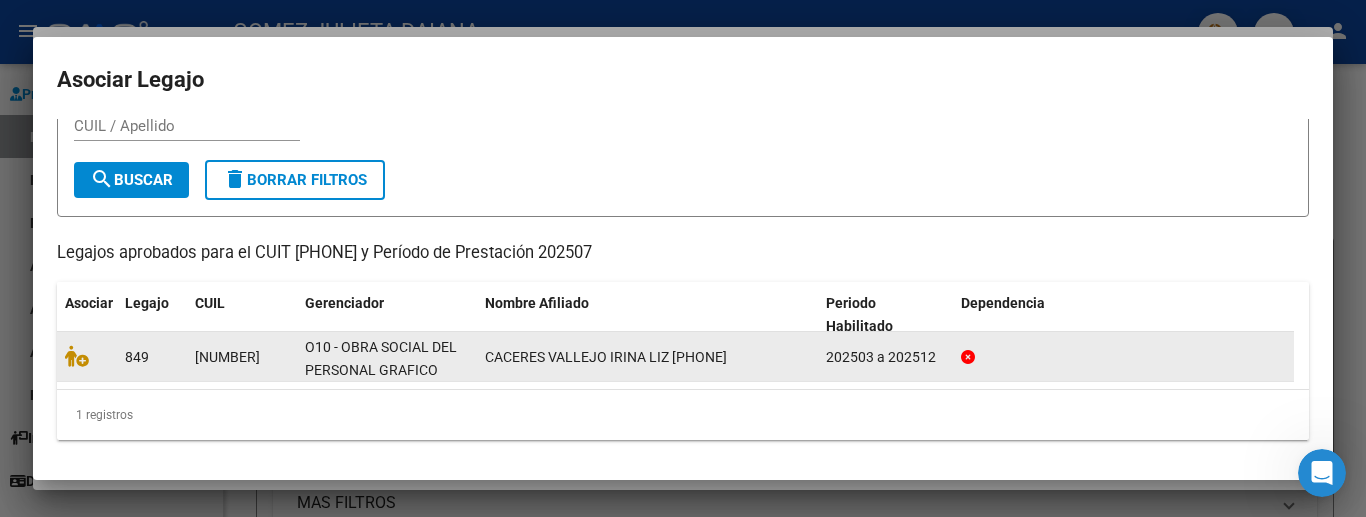 click on "[NUMBER]" 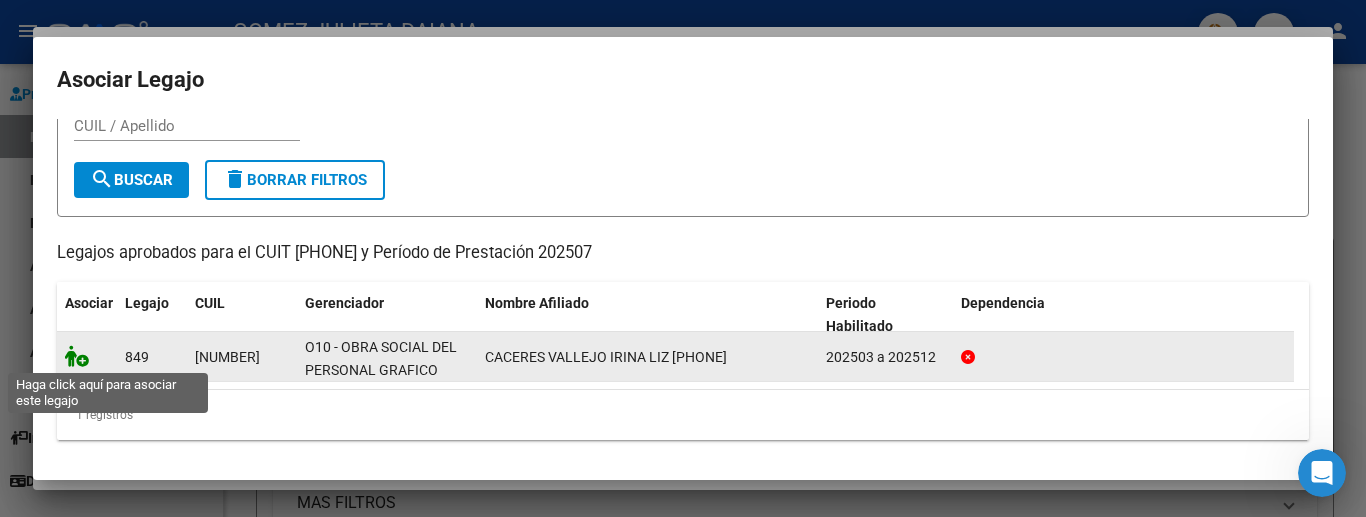 click 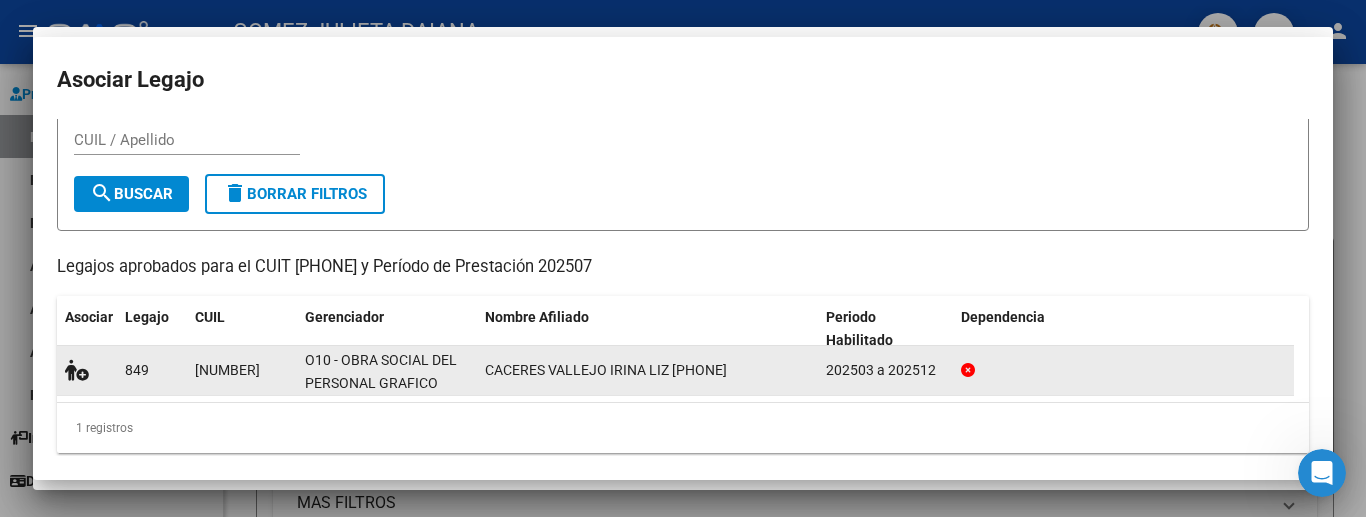 scroll, scrollTop: 0, scrollLeft: 0, axis: both 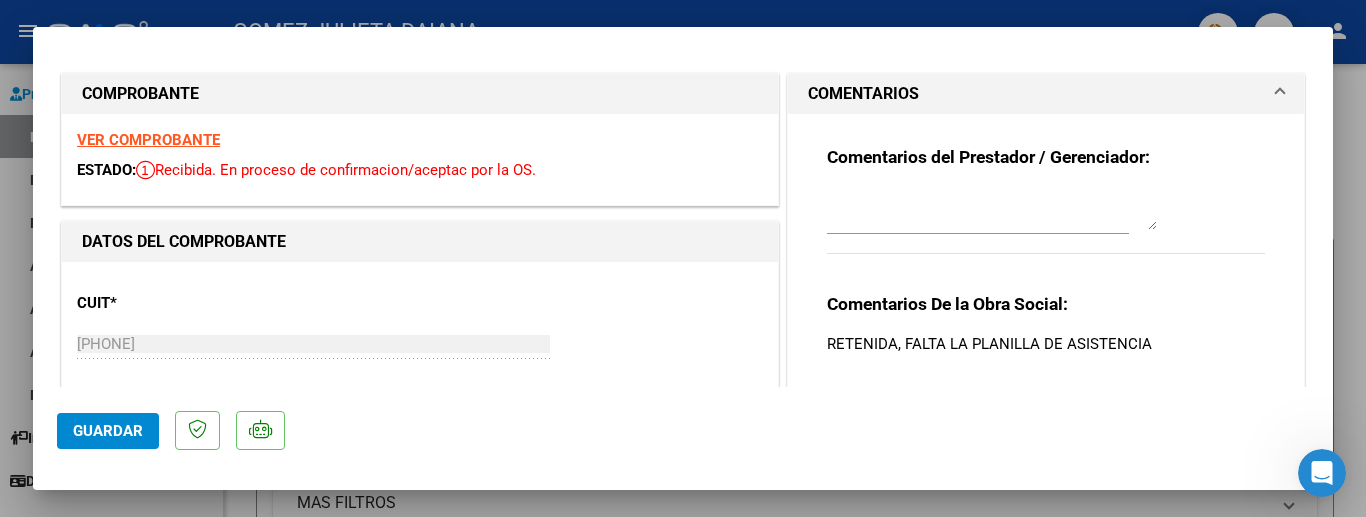 click at bounding box center [992, 210] 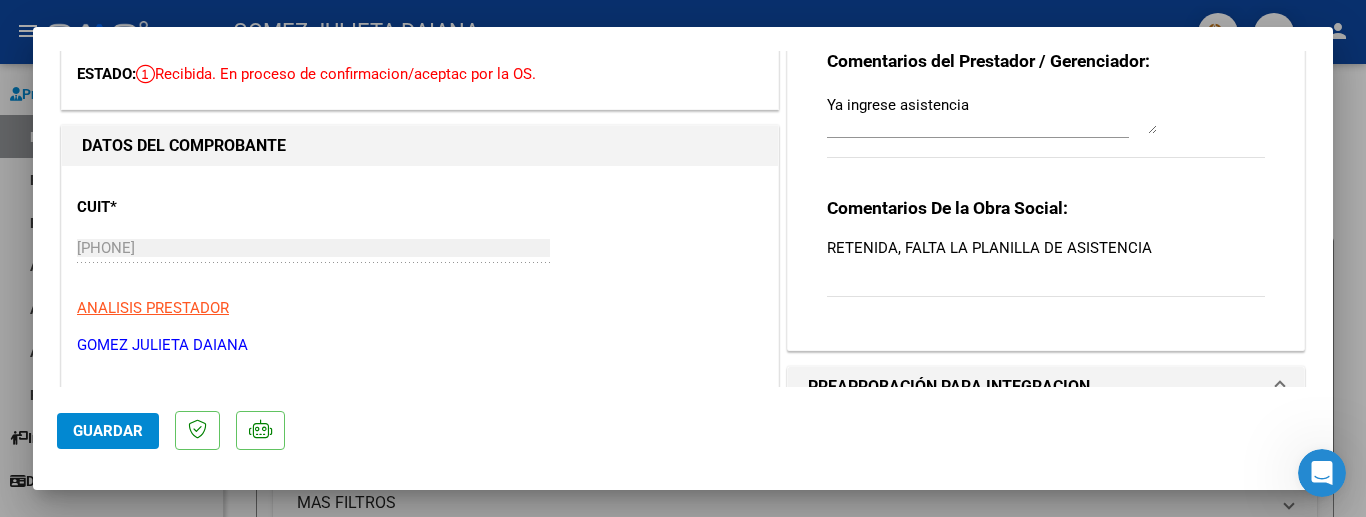 scroll, scrollTop: 111, scrollLeft: 0, axis: vertical 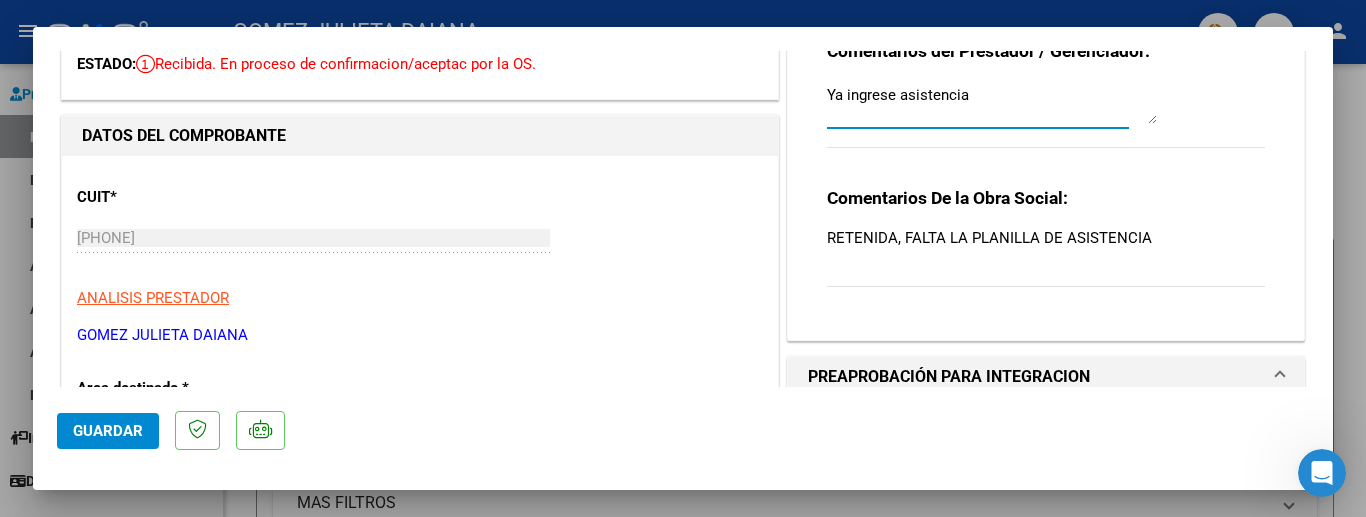 click on "Ya ingrese asistencia" at bounding box center [992, 104] 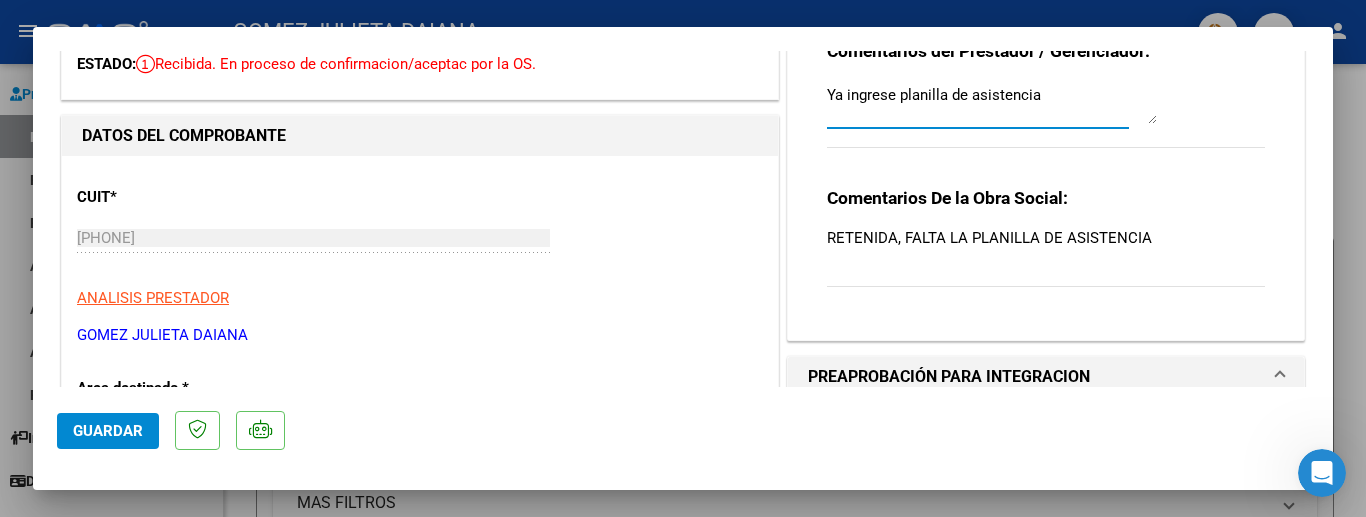 type on "Ya ingrese planilla de asistencia" 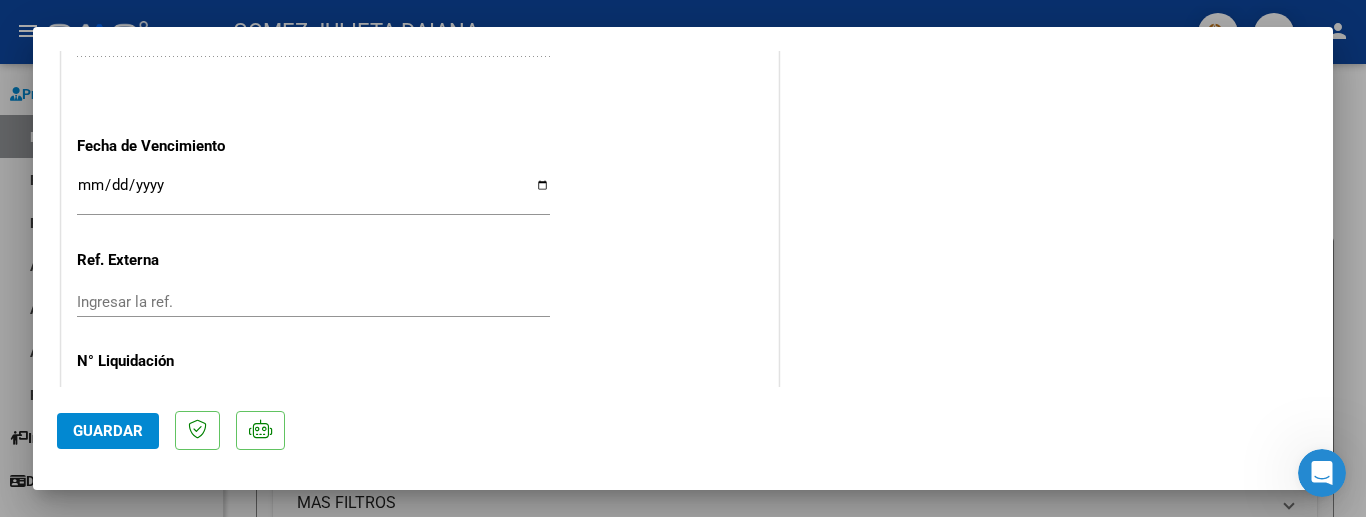 scroll, scrollTop: 1356, scrollLeft: 0, axis: vertical 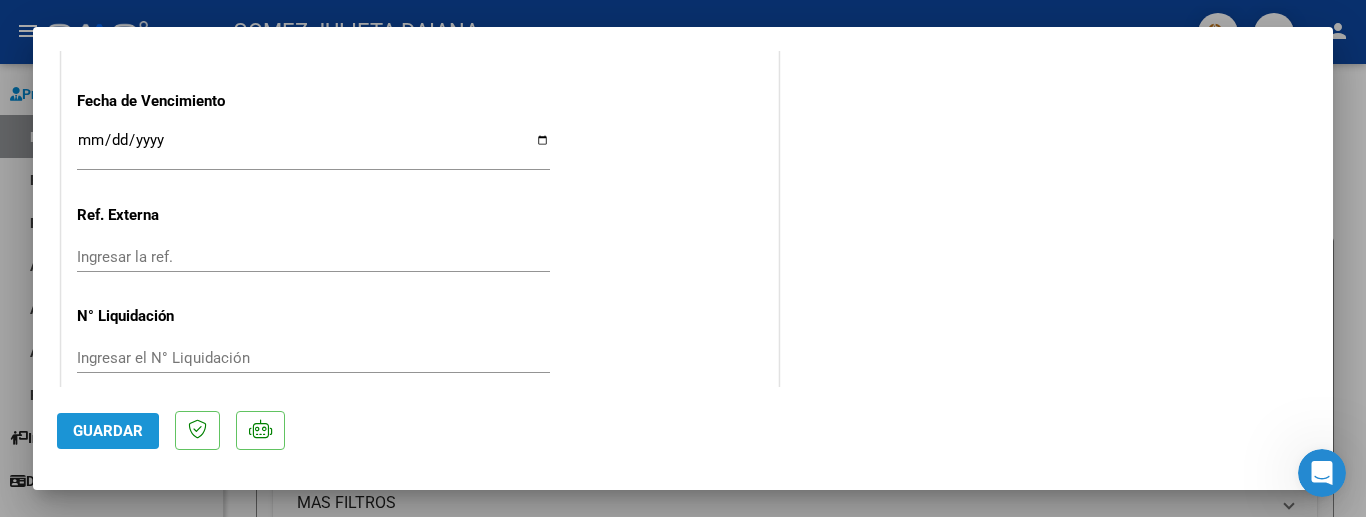 click on "Guardar" 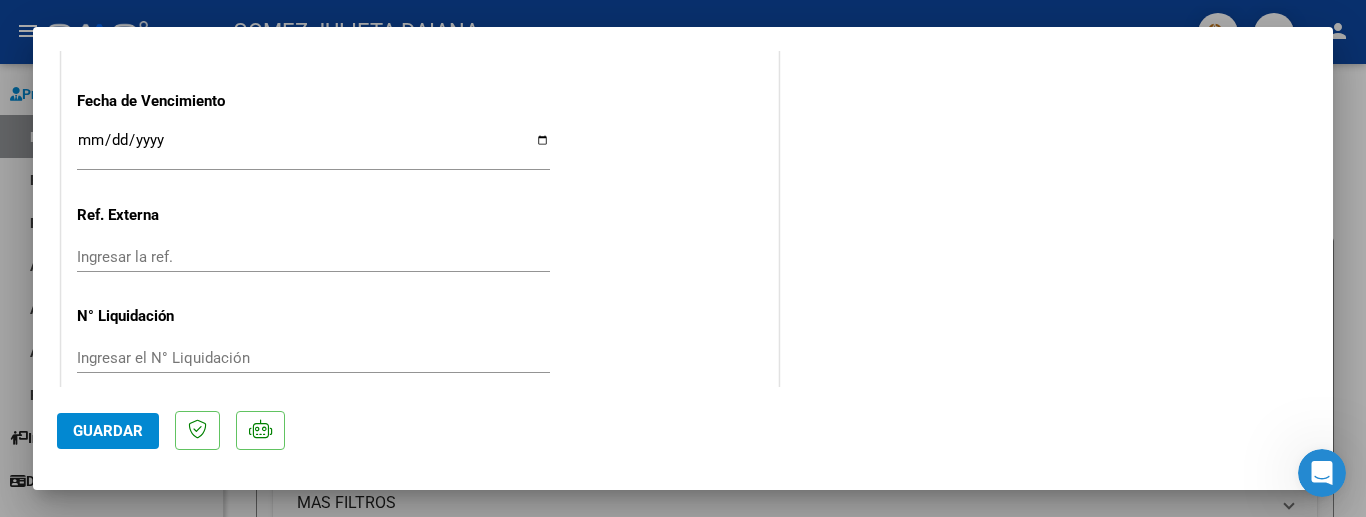 click on "Guardar" 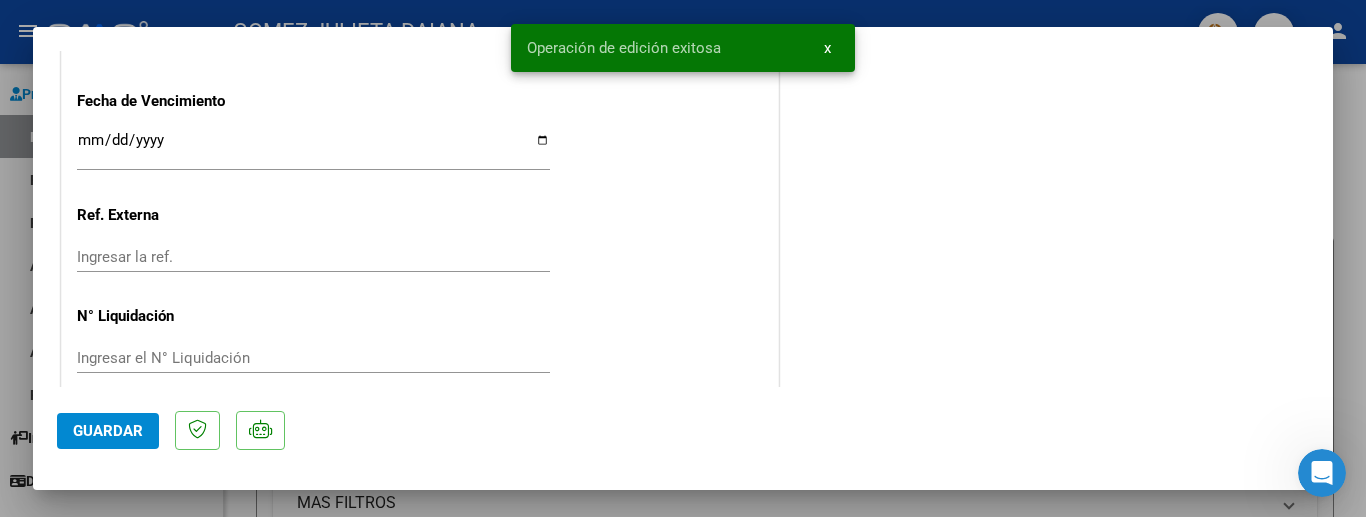 click at bounding box center (683, 258) 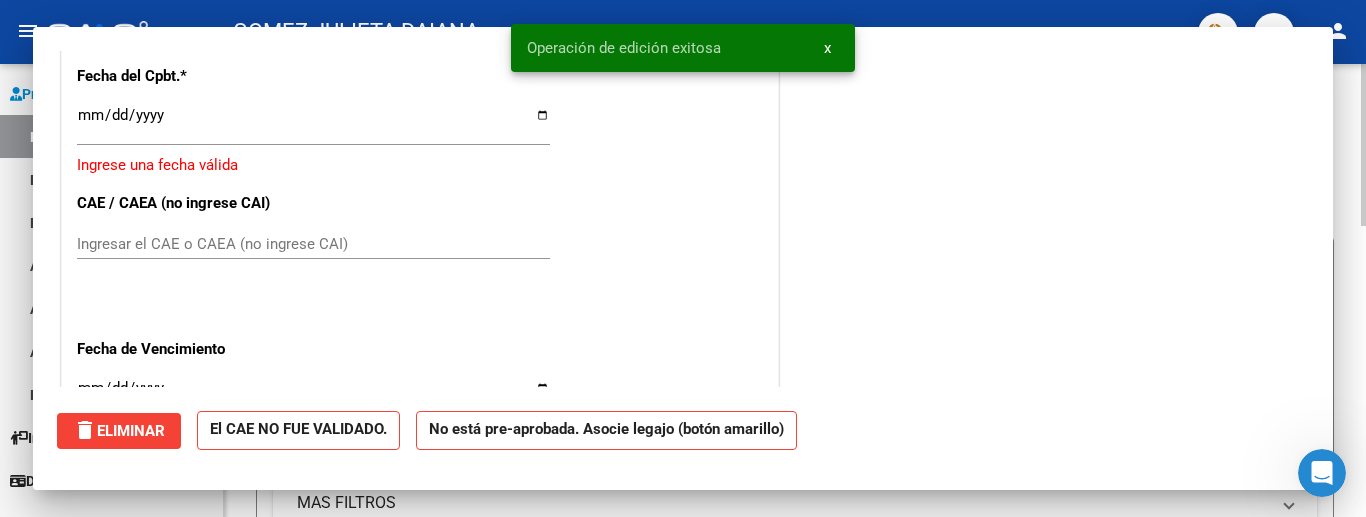 scroll, scrollTop: 0, scrollLeft: 0, axis: both 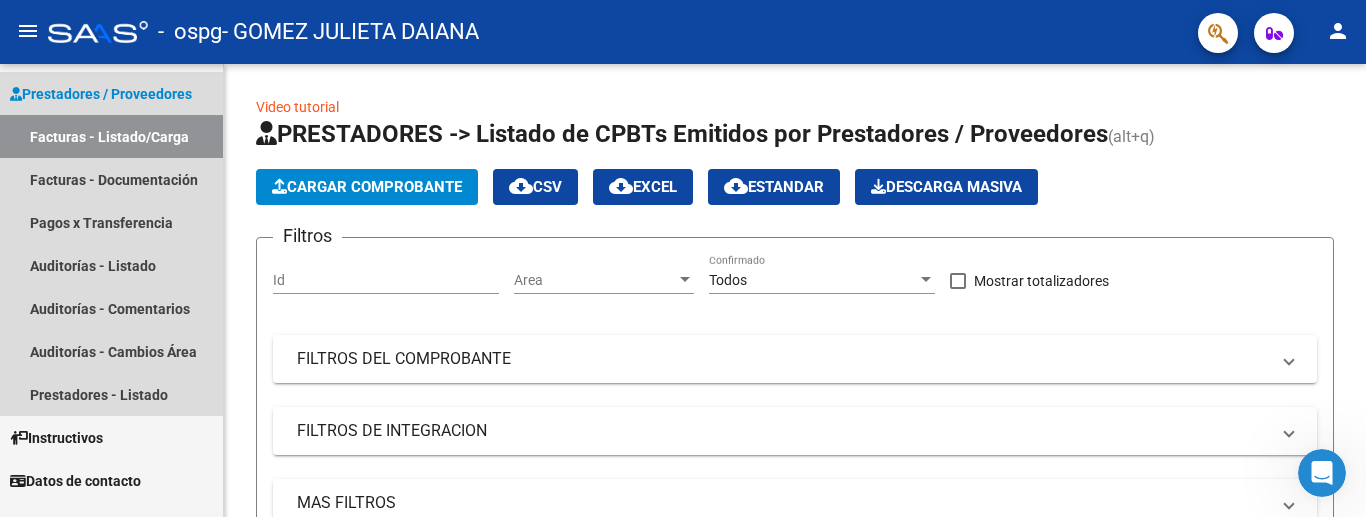click on "Facturas - Listado/Carga" at bounding box center (111, 136) 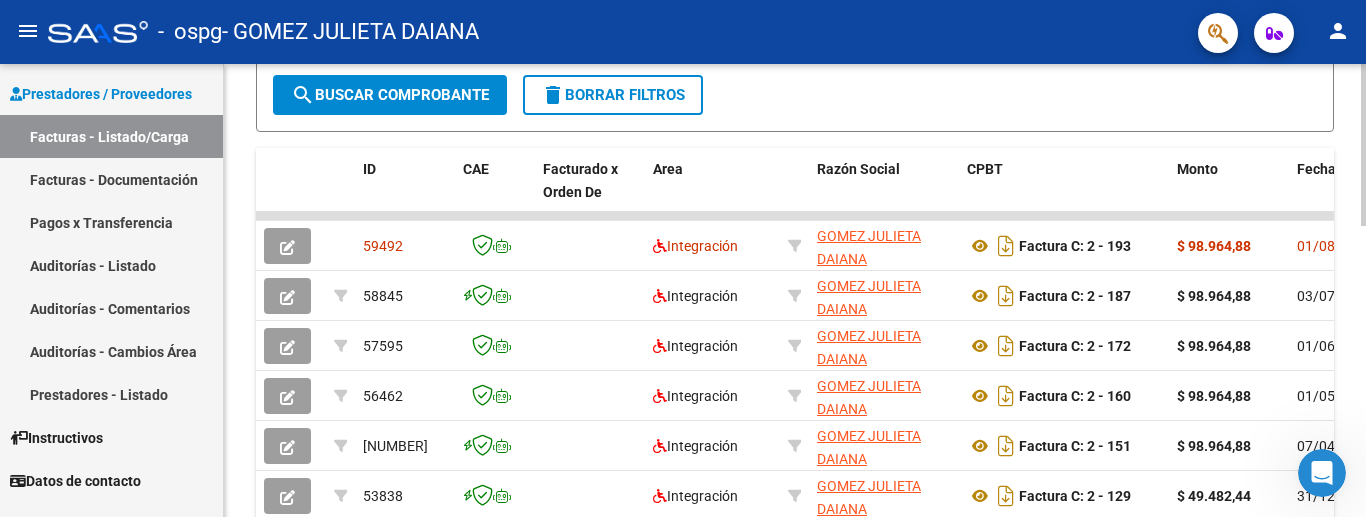 scroll, scrollTop: 477, scrollLeft: 0, axis: vertical 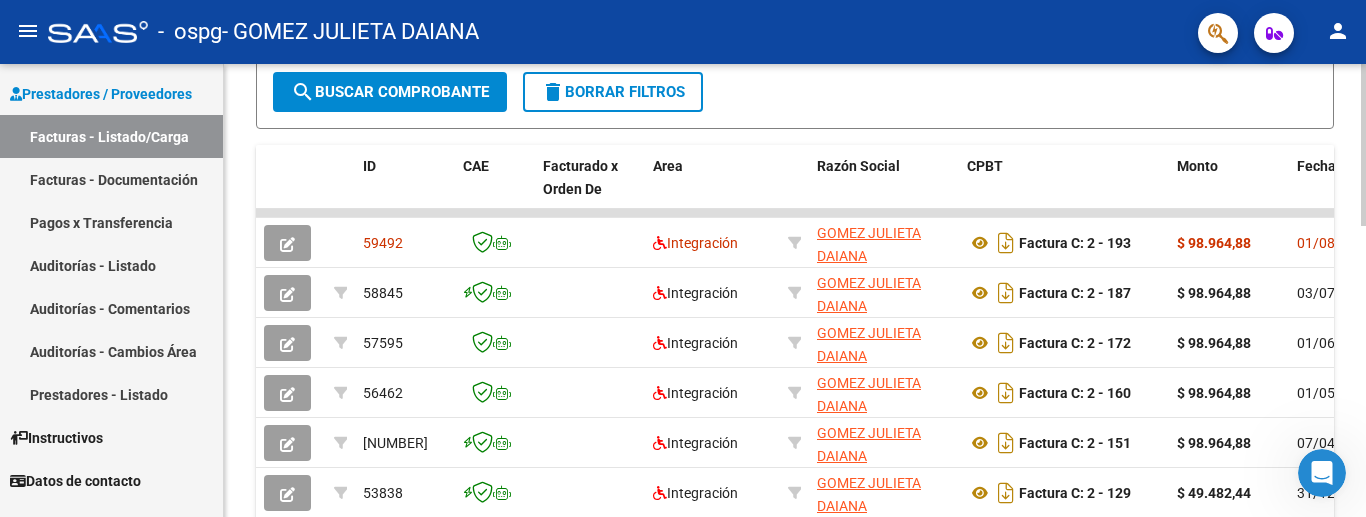 click on "Video tutorial   PRESTADORES -> Listado de CPBTs Emitidos por Prestadores / Proveedores (alt+q)   Cargar Comprobante
cloud_download  CSV  cloud_download  EXCEL  cloud_download  Estandar   Descarga Masiva
Filtros Id Area Area Todos Confirmado   Mostrar totalizadores   FILTROS DEL COMPROBANTE  Comprobante Tipo Comprobante Tipo Start date – End date Fec. Comprobante Desde / Hasta Días Emisión Desde(cant. días) Días Emisión Hasta(cant. días) CUIT / Razón Social Pto. Venta Nro. Comprobante Código SSS CAE Válido CAE Válido Todos Cargado Módulo Hosp. Todos Tiene facturacion Apócrifa Hospital Refes  FILTROS DE INTEGRACION  Período De Prestación Campos del Archivo de Rendición Devuelto x SSS (dr_envio) Todos Rendido x SSS (dr_envio) Tipo de Registro Tipo de Registro Período Presentación Período Presentación Campos del Legajo Asociado (preaprobación) Afiliado Legajo (cuil/nombre) Todos Solo facturas preaprobadas  MAS FILTROS  Todos Con Doc. Respaldatoria Todos Con Trazabilidad Todos – – 3" 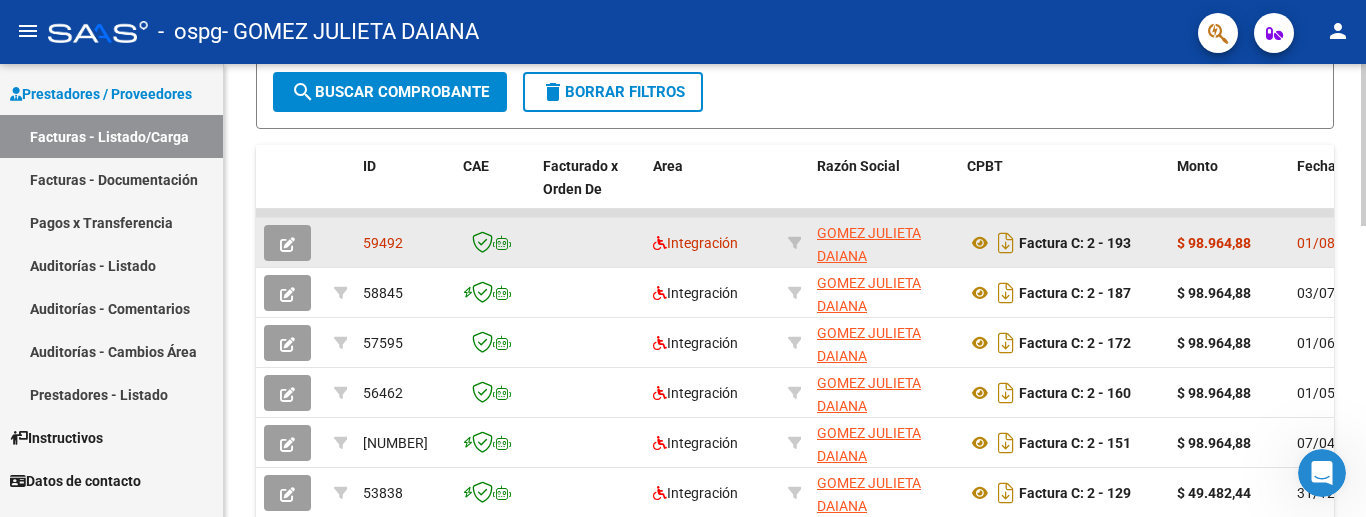 click on "$ 98.964,88" 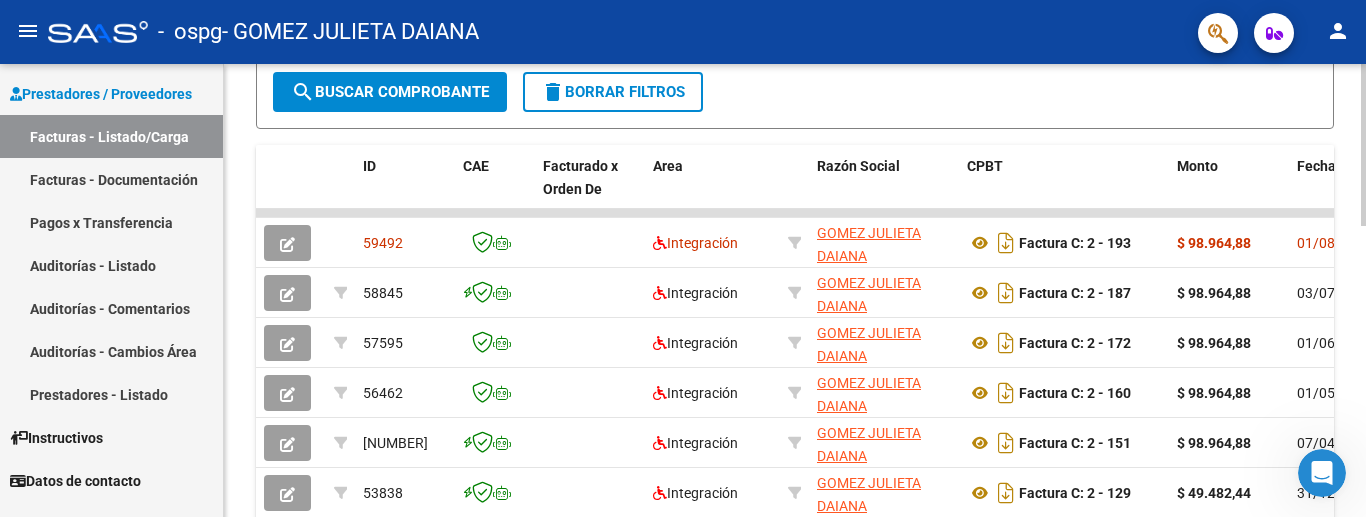 scroll, scrollTop: 0, scrollLeft: 240, axis: horizontal 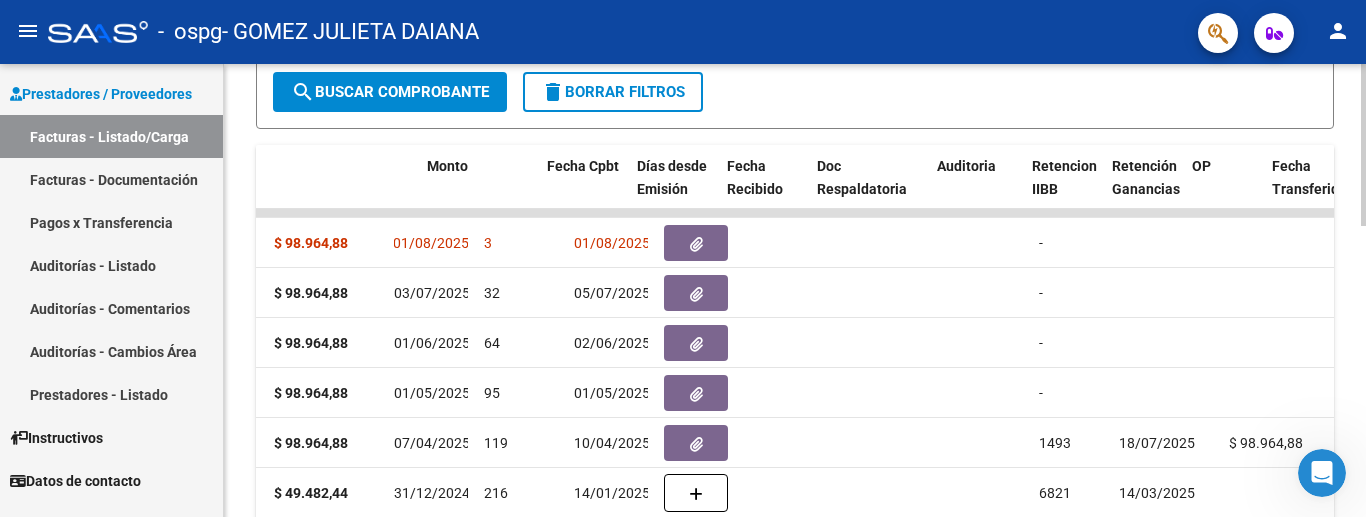 drag, startPoint x: 1295, startPoint y: 247, endPoint x: 1363, endPoint y: 248, distance: 68.007355 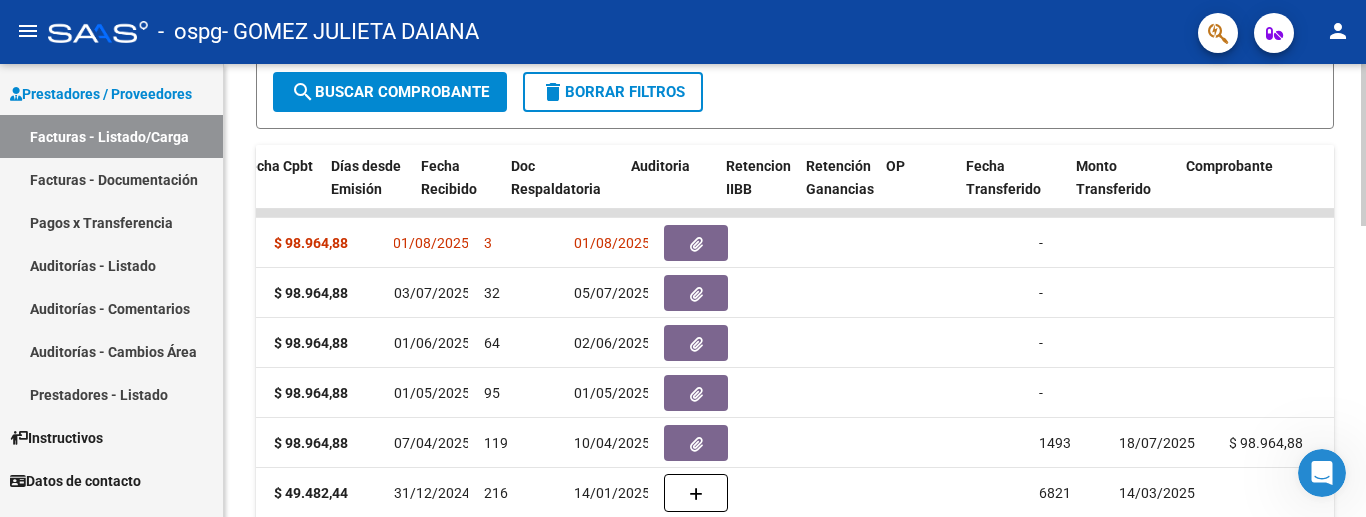 scroll, scrollTop: 0, scrollLeft: 1056, axis: horizontal 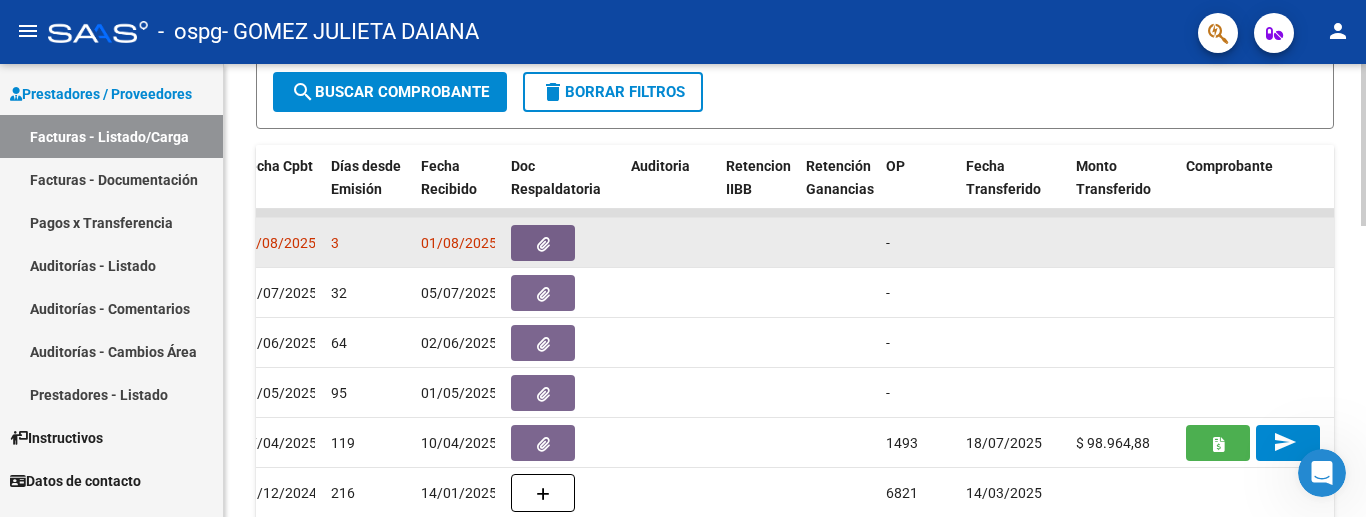 click 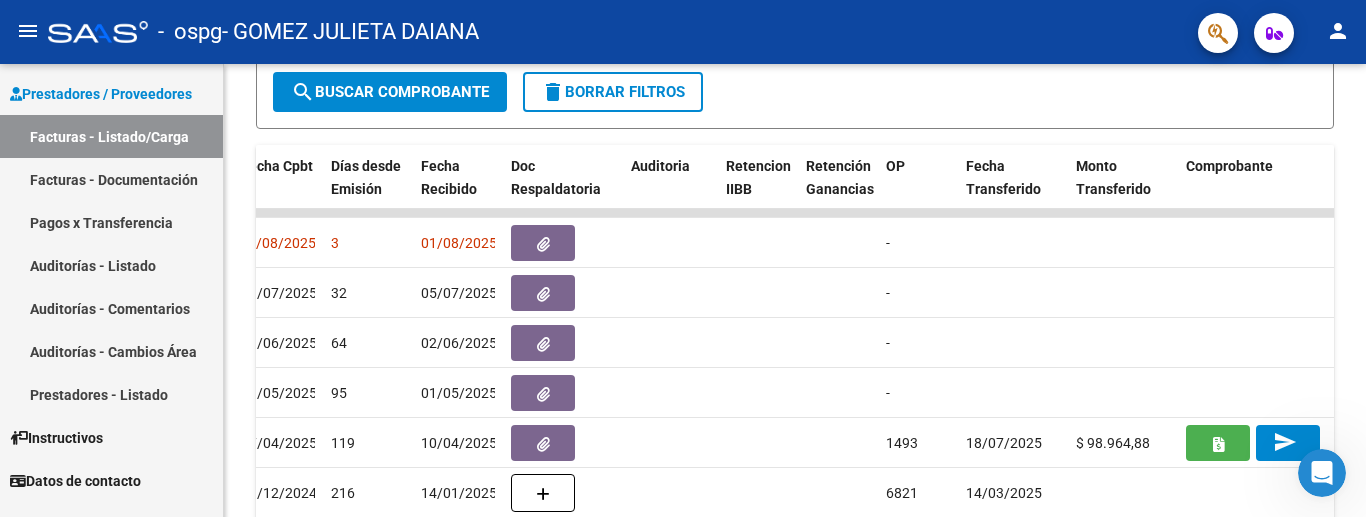 drag, startPoint x: 822, startPoint y: 251, endPoint x: 215, endPoint y: 255, distance: 607.0132 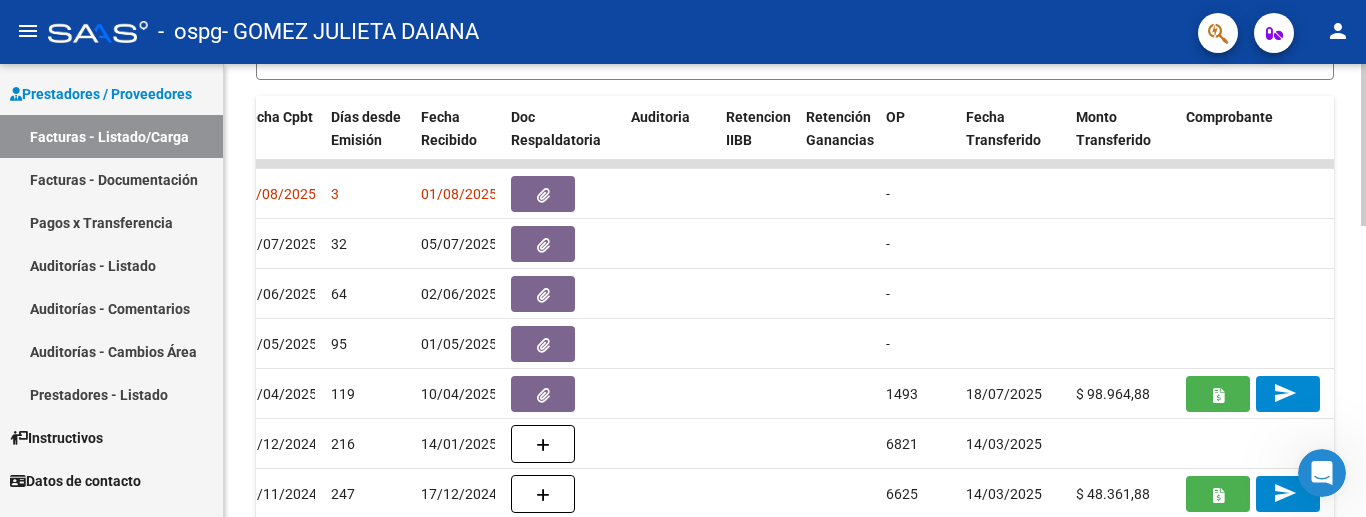 scroll, scrollTop: 814, scrollLeft: 0, axis: vertical 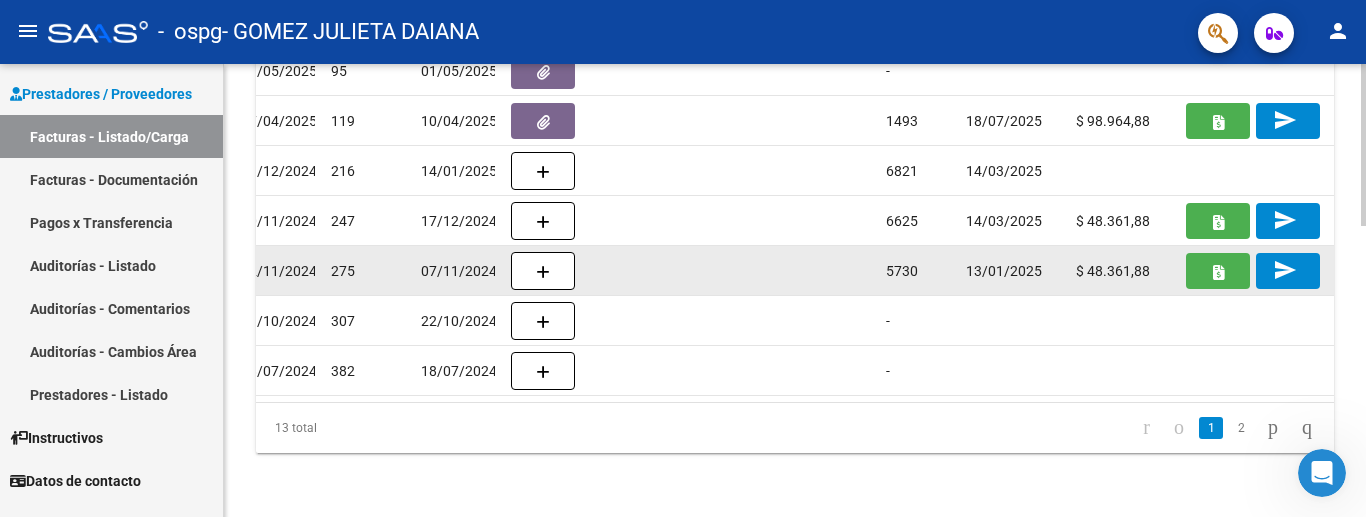 drag, startPoint x: 799, startPoint y: 151, endPoint x: 786, endPoint y: 241, distance: 90.934044 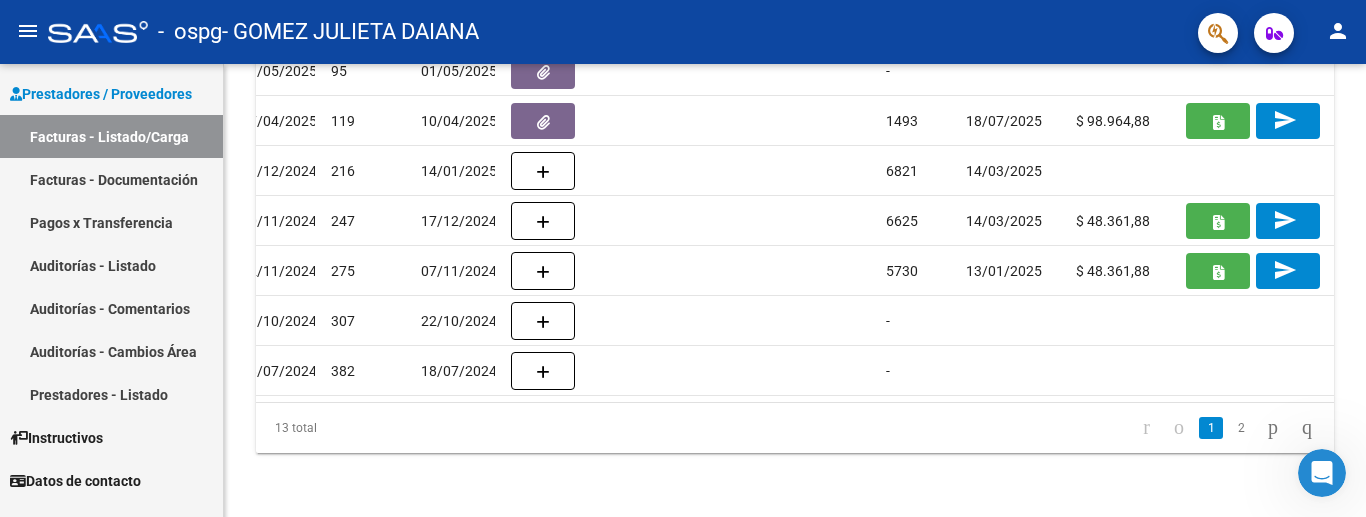 drag, startPoint x: 789, startPoint y: 161, endPoint x: 184, endPoint y: 145, distance: 605.21155 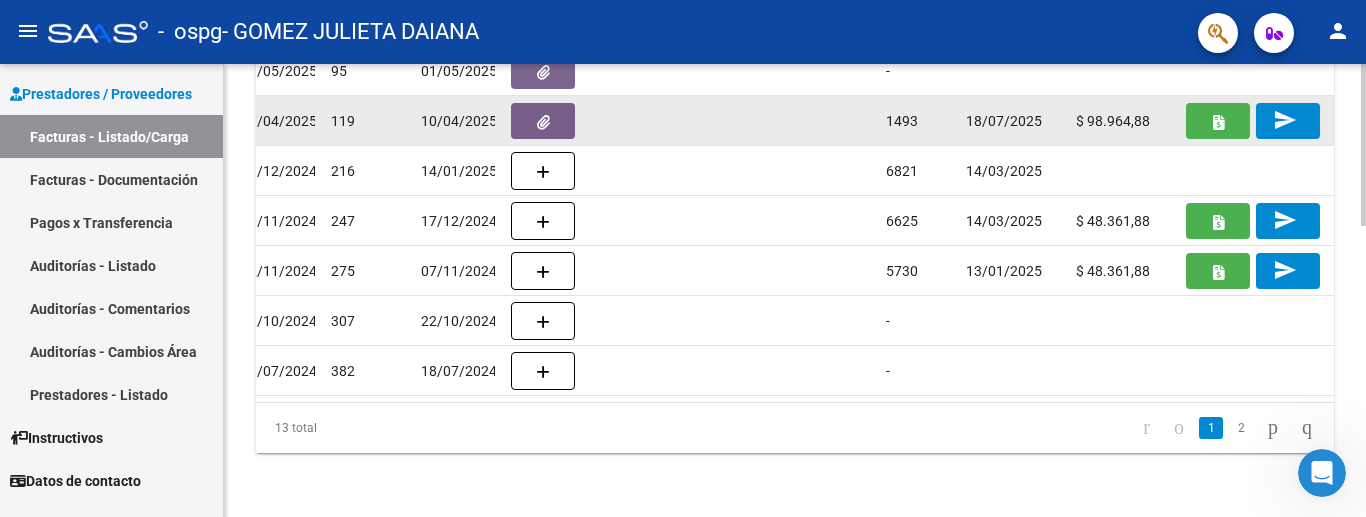 drag, startPoint x: 745, startPoint y: 141, endPoint x: 719, endPoint y: 116, distance: 36.069378 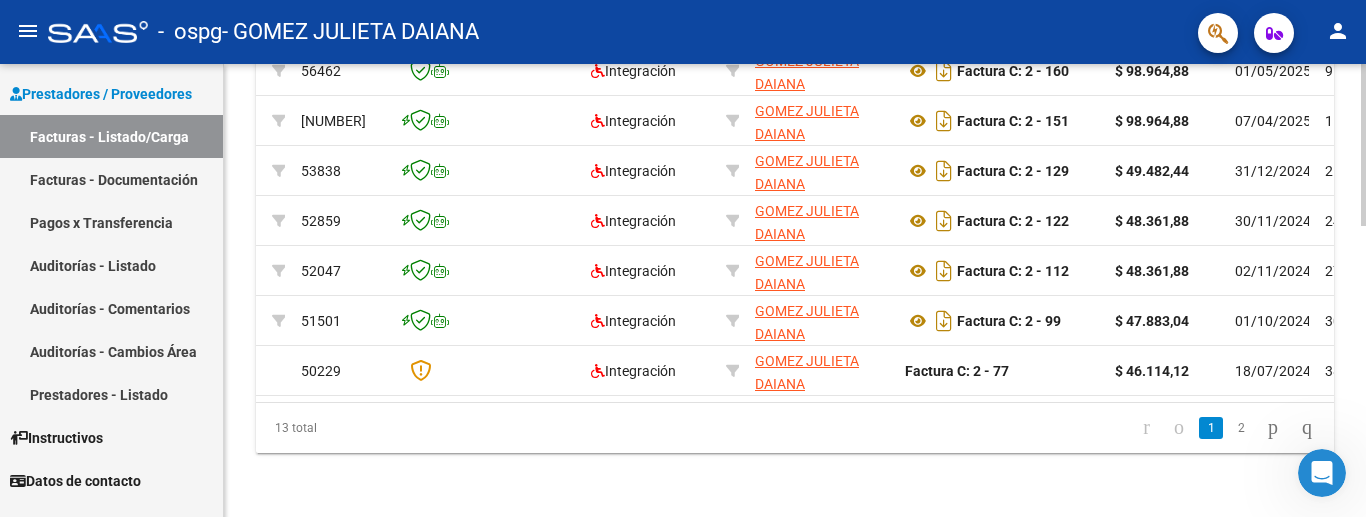 scroll, scrollTop: 0, scrollLeft: 0, axis: both 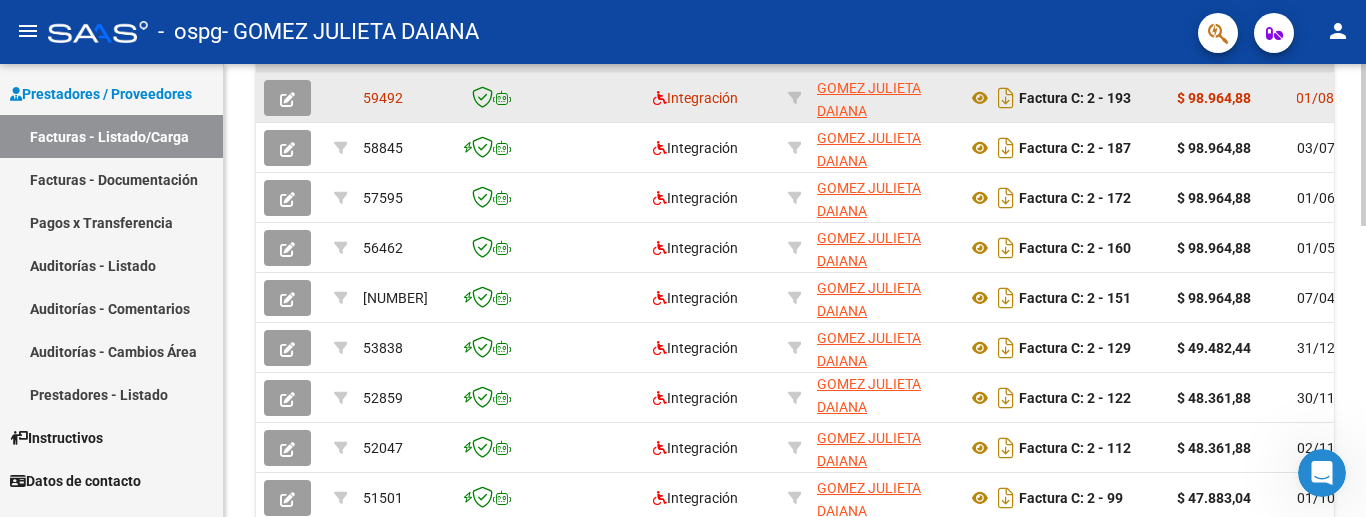 click 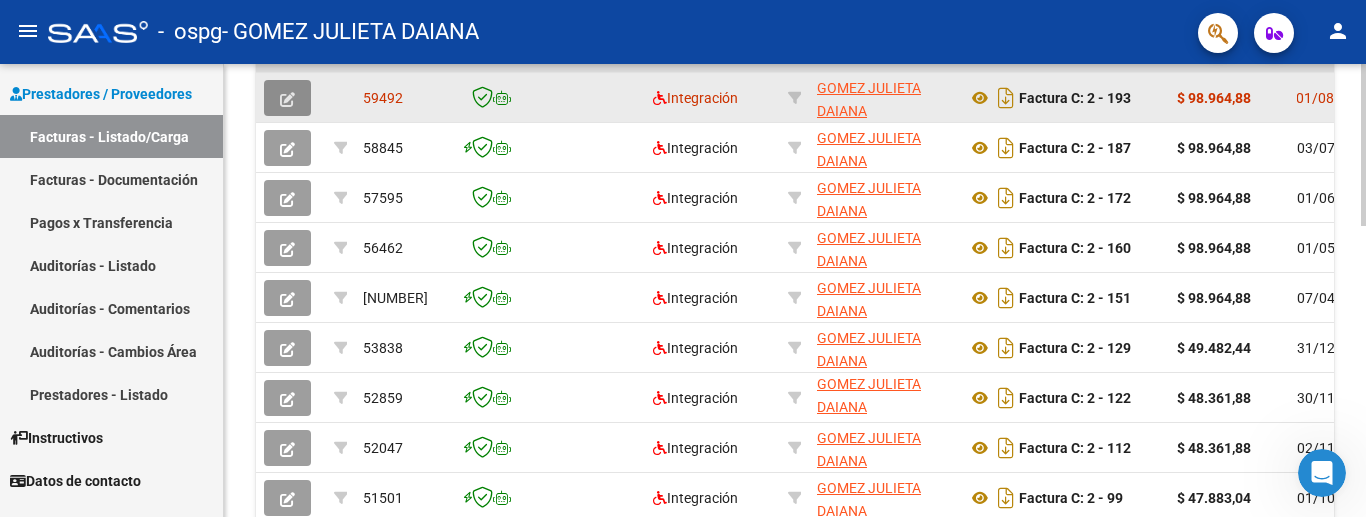 click 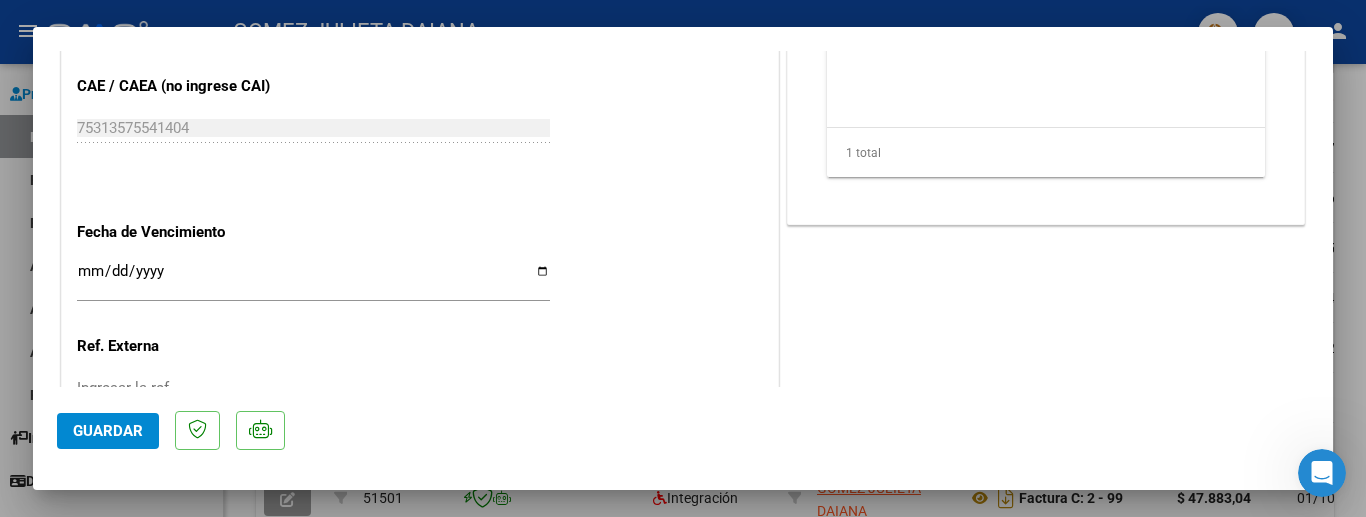 scroll, scrollTop: 1356, scrollLeft: 0, axis: vertical 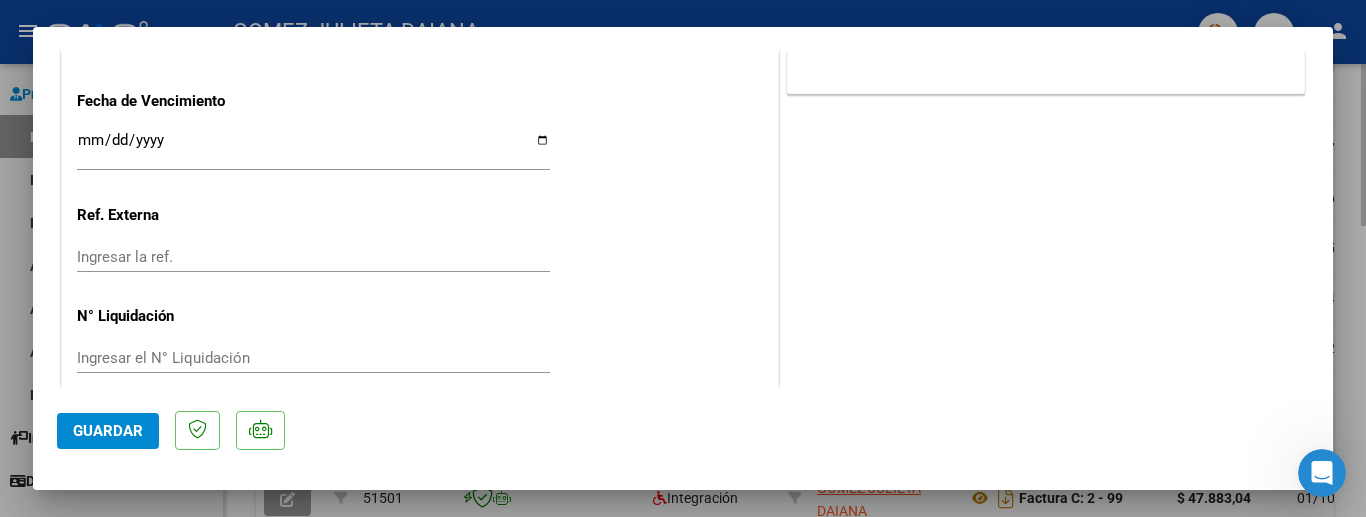 click at bounding box center [683, 258] 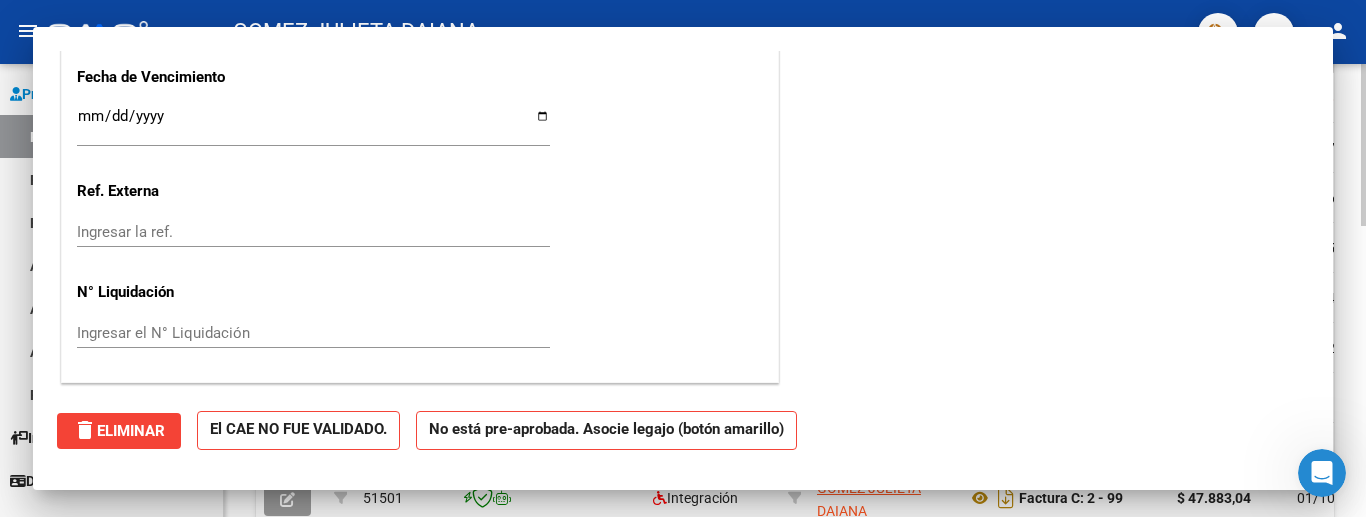 scroll, scrollTop: 0, scrollLeft: 0, axis: both 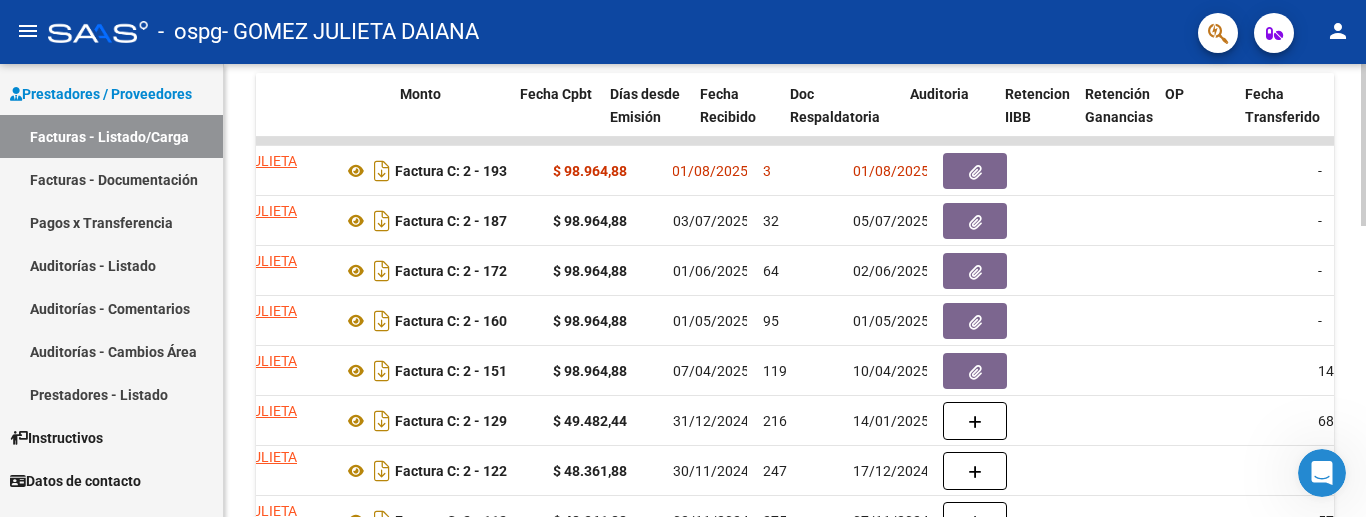 drag, startPoint x: 1183, startPoint y: 93, endPoint x: 1363, endPoint y: 78, distance: 180.62392 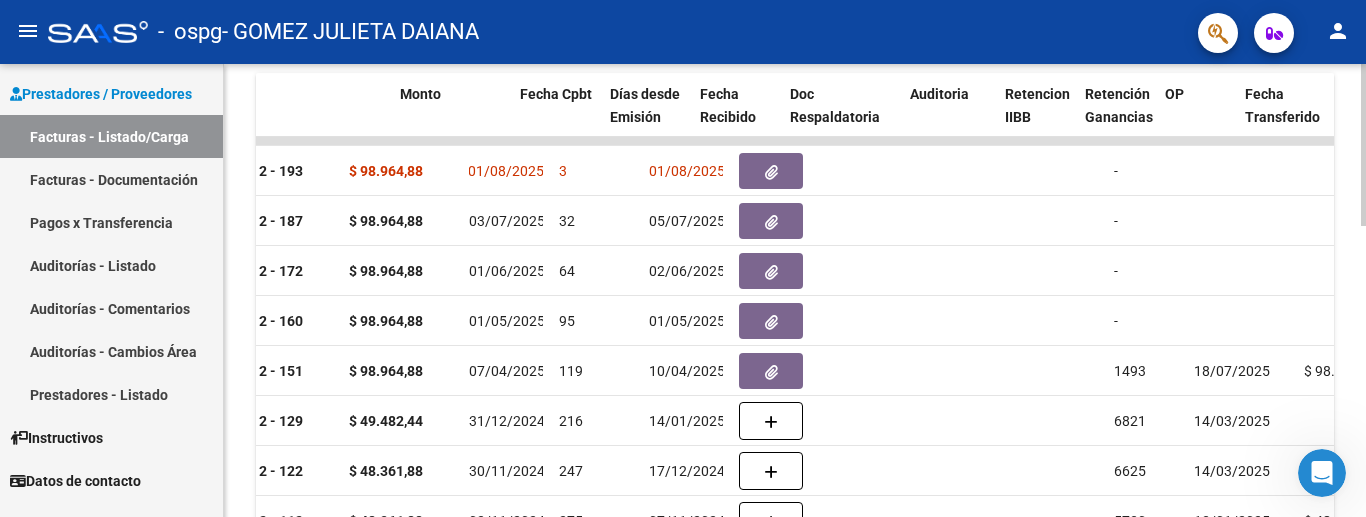 scroll, scrollTop: 529, scrollLeft: 0, axis: vertical 